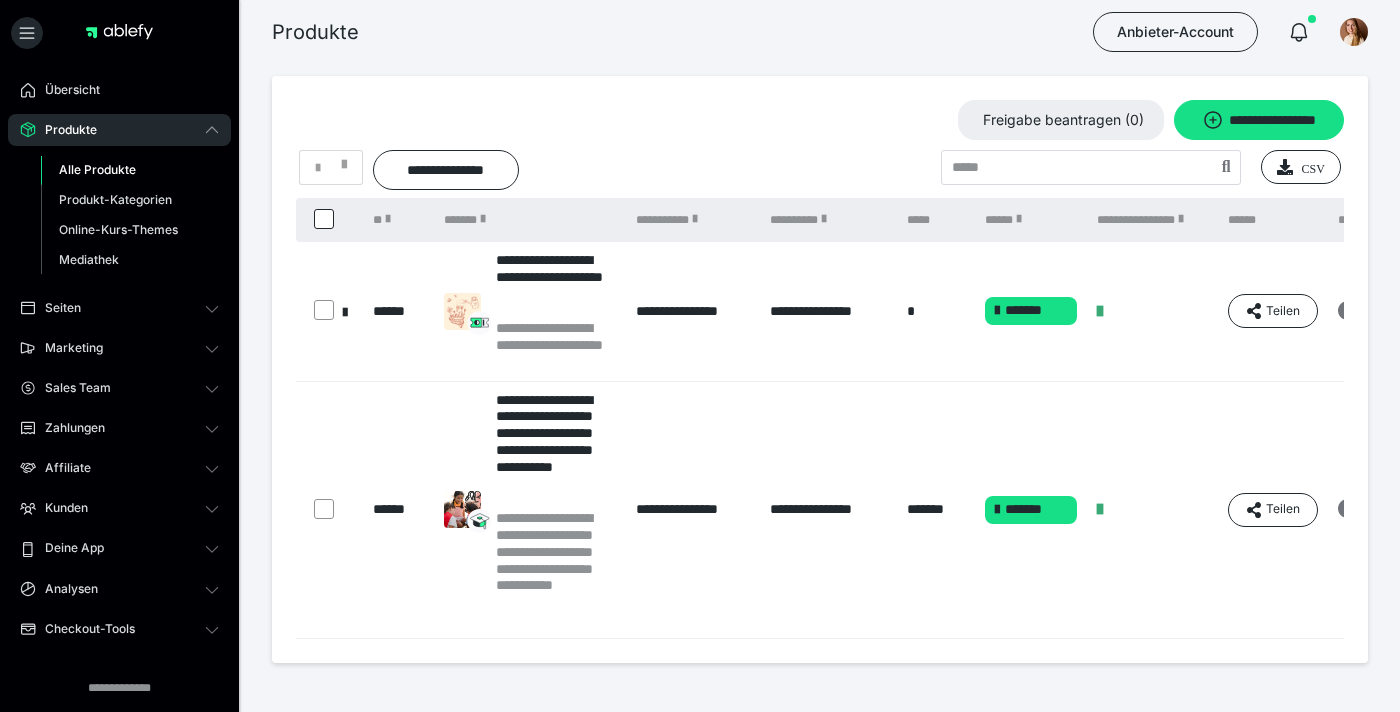 scroll, scrollTop: 0, scrollLeft: 0, axis: both 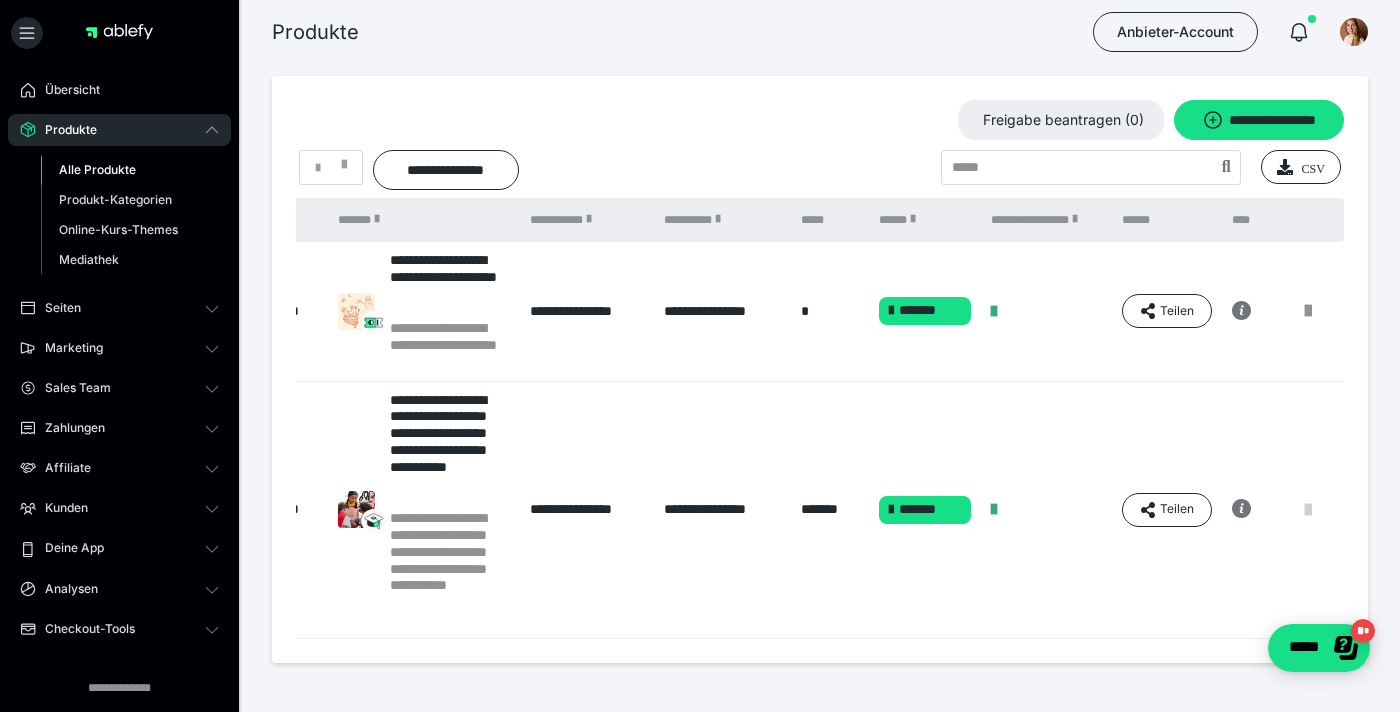 click at bounding box center (1308, 510) 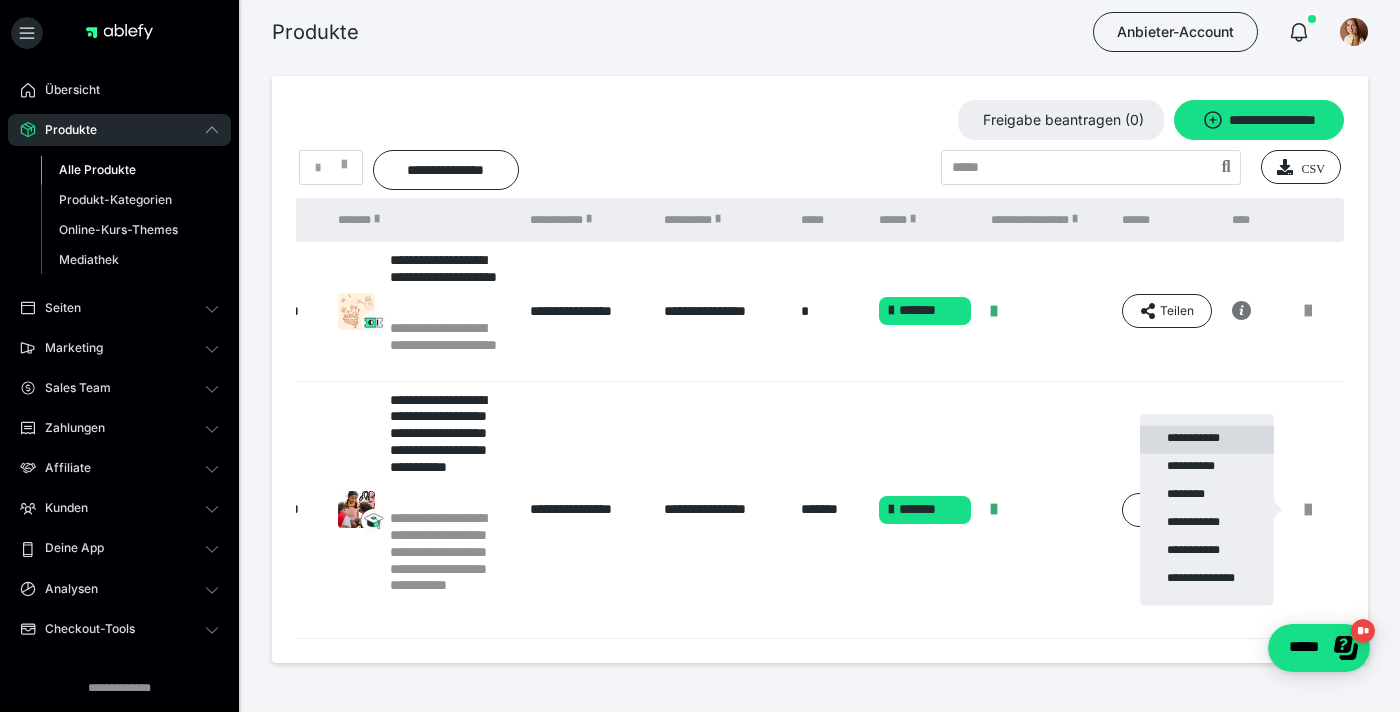 click on "**********" at bounding box center (1207, 440) 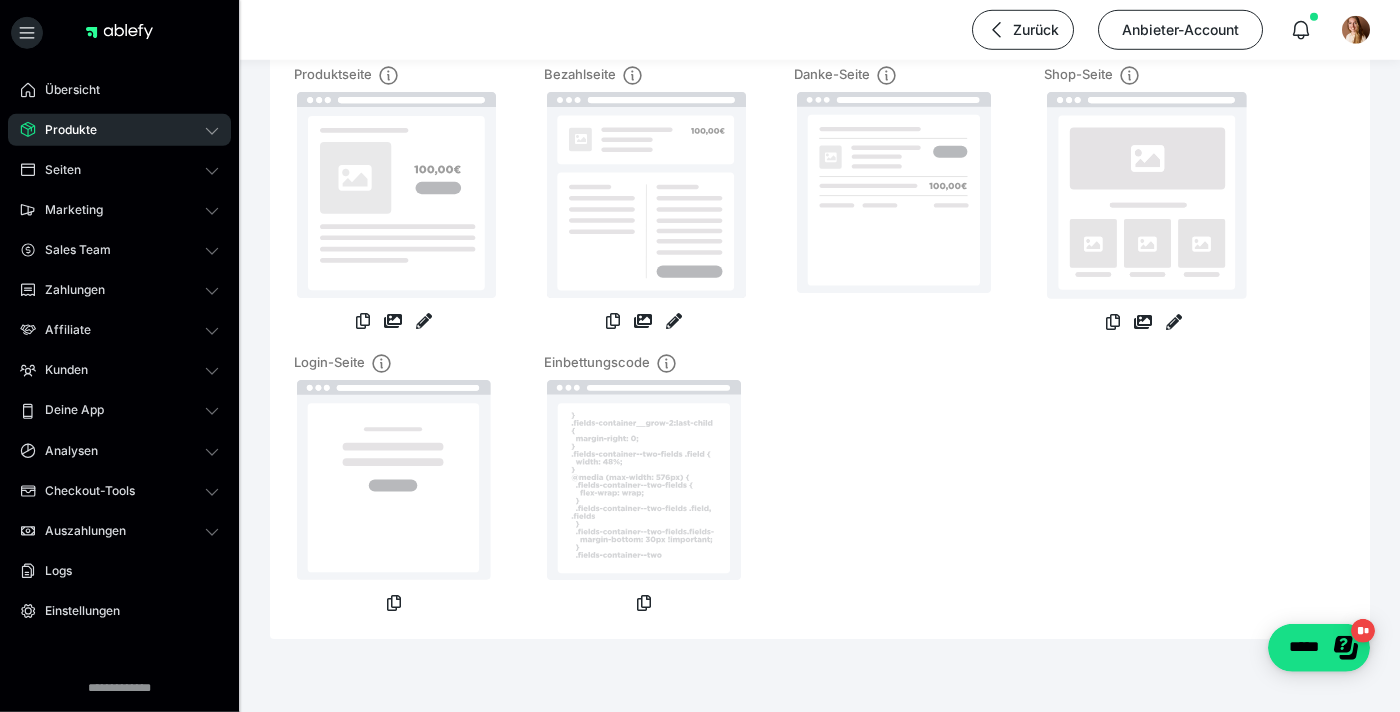 scroll, scrollTop: 333, scrollLeft: 0, axis: vertical 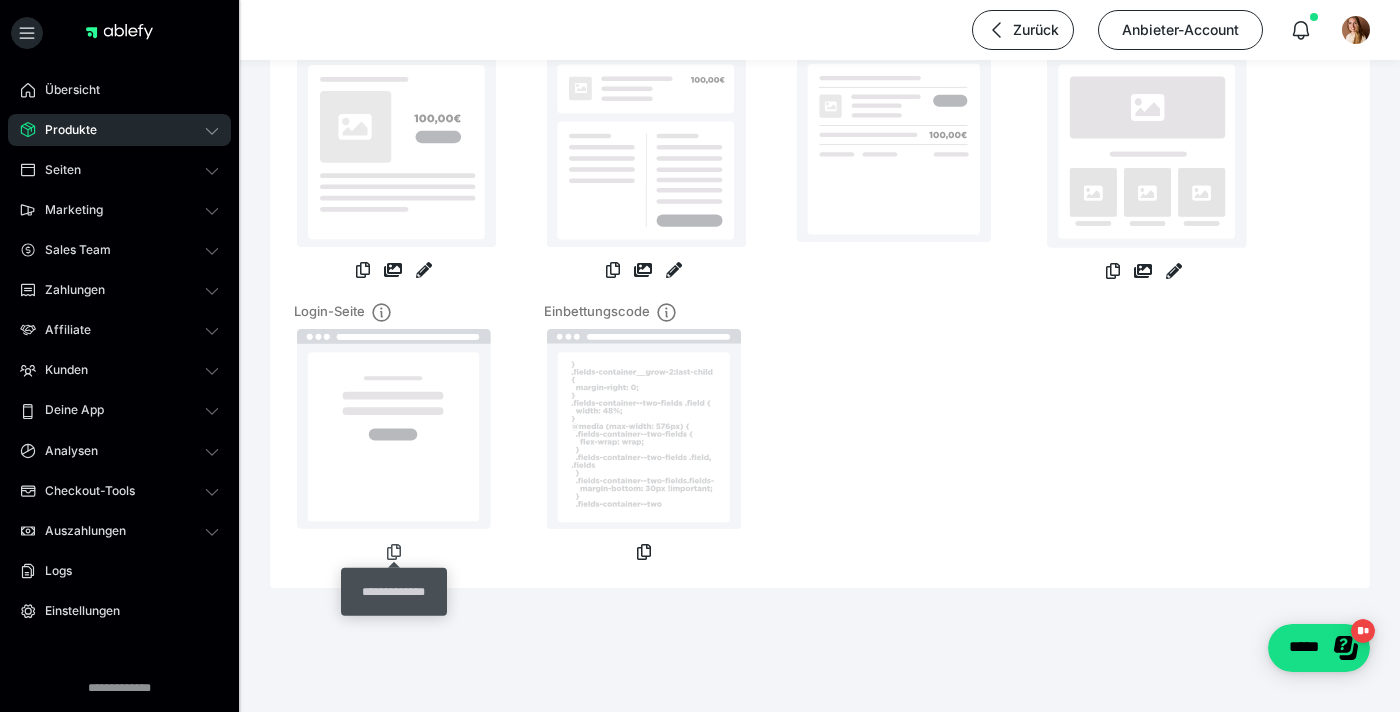 click at bounding box center (394, 552) 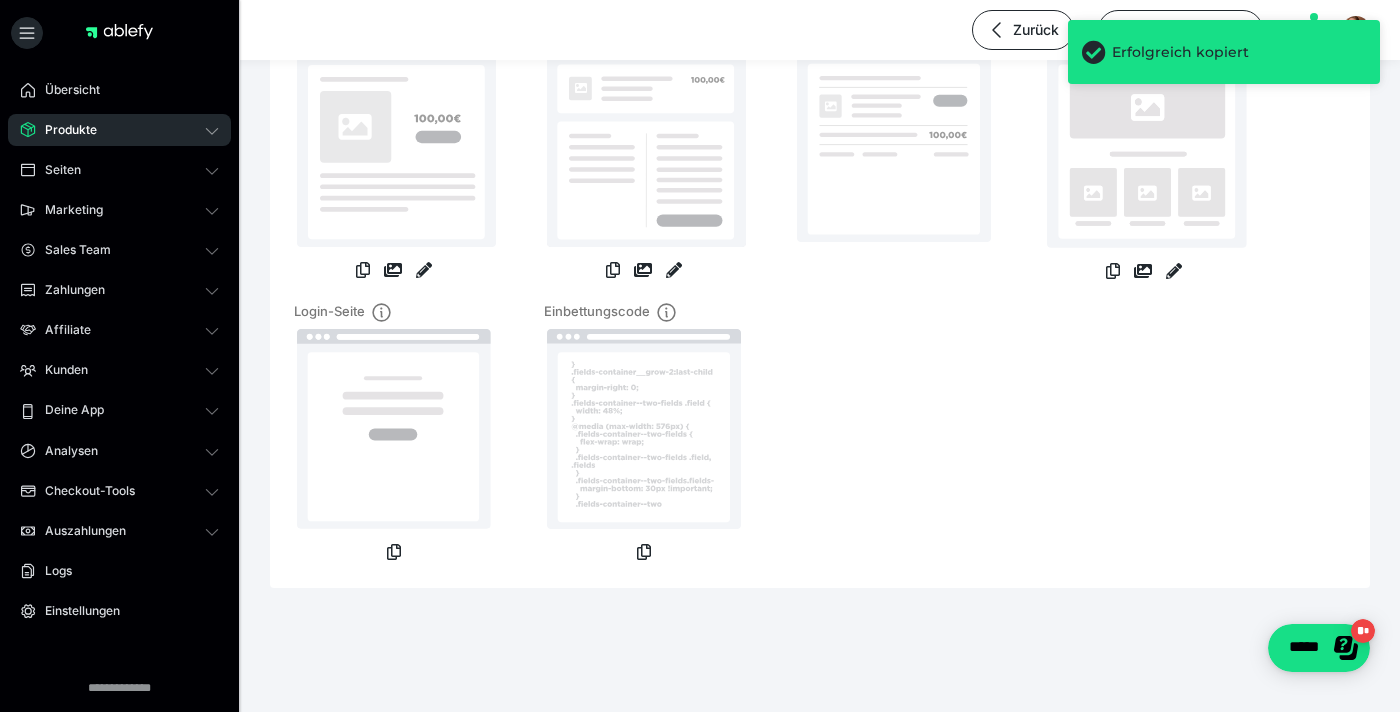 click on "Login-Seite" at bounding box center (394, 433) 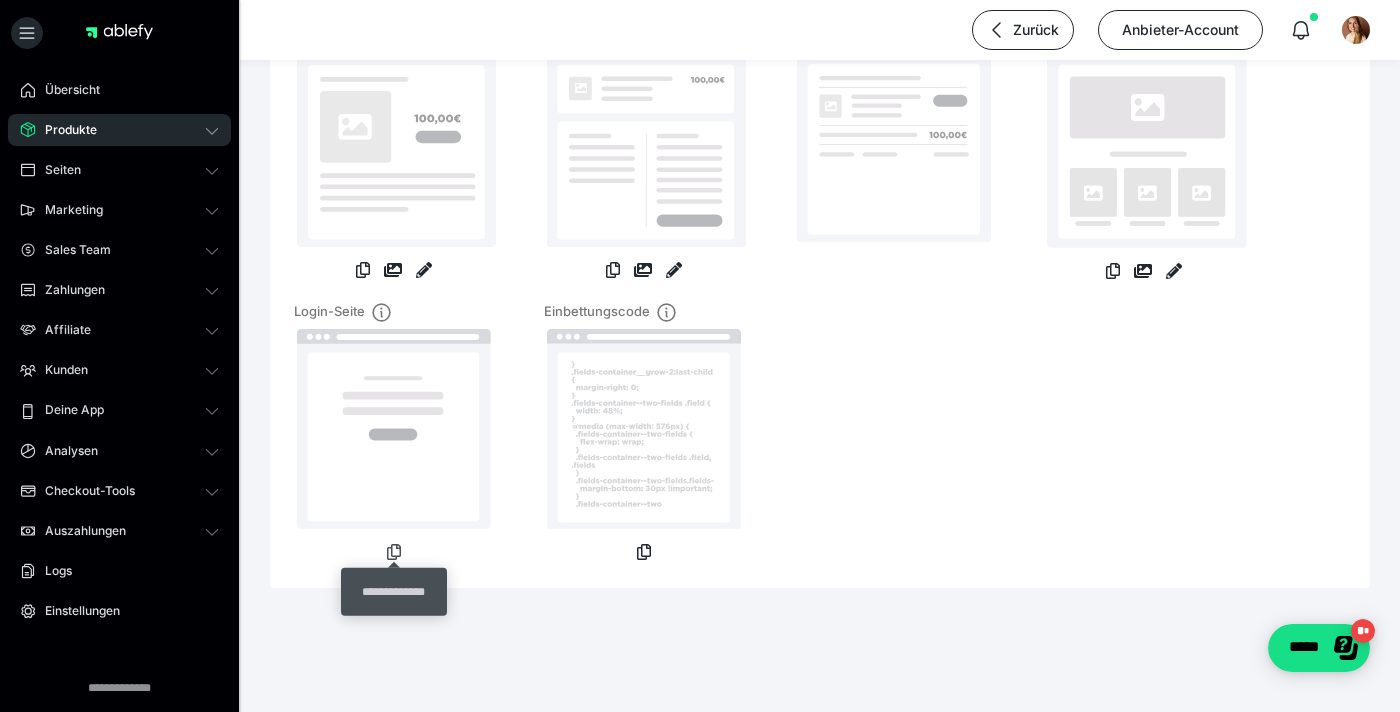 click at bounding box center (394, 552) 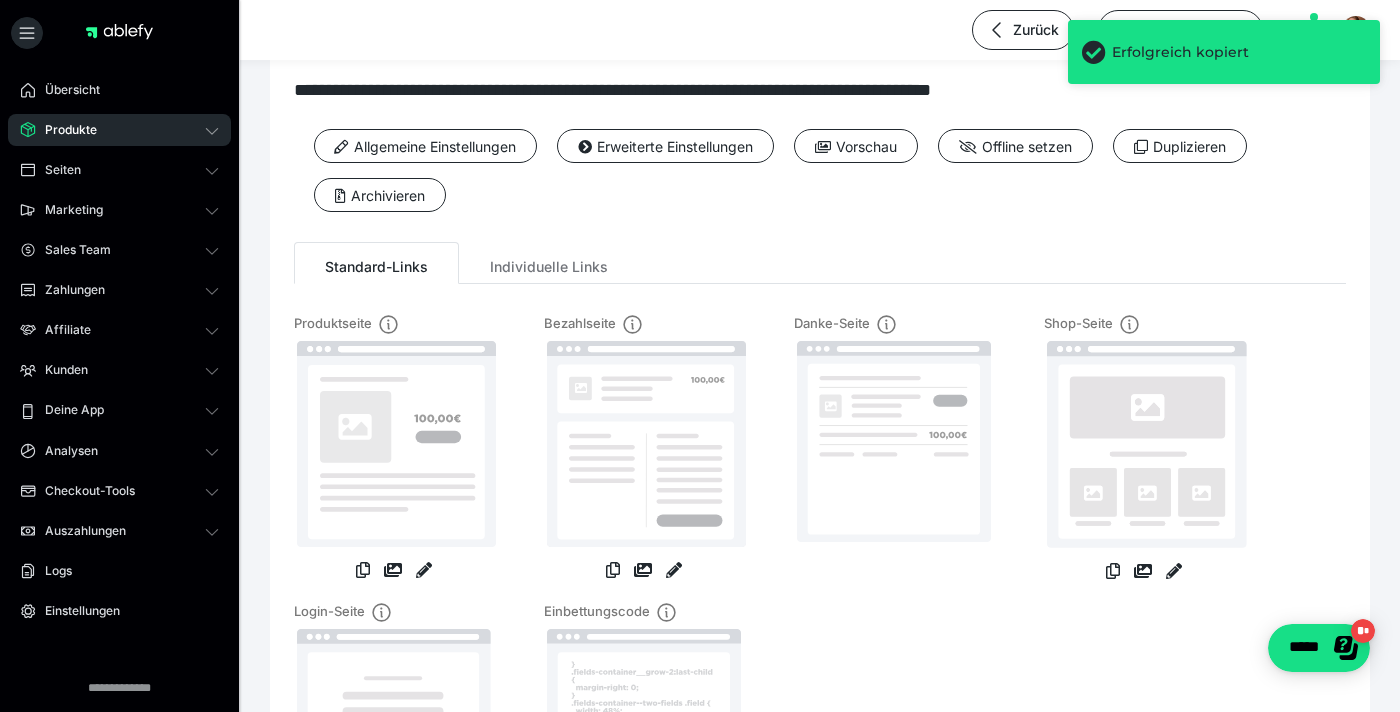 scroll, scrollTop: 0, scrollLeft: 0, axis: both 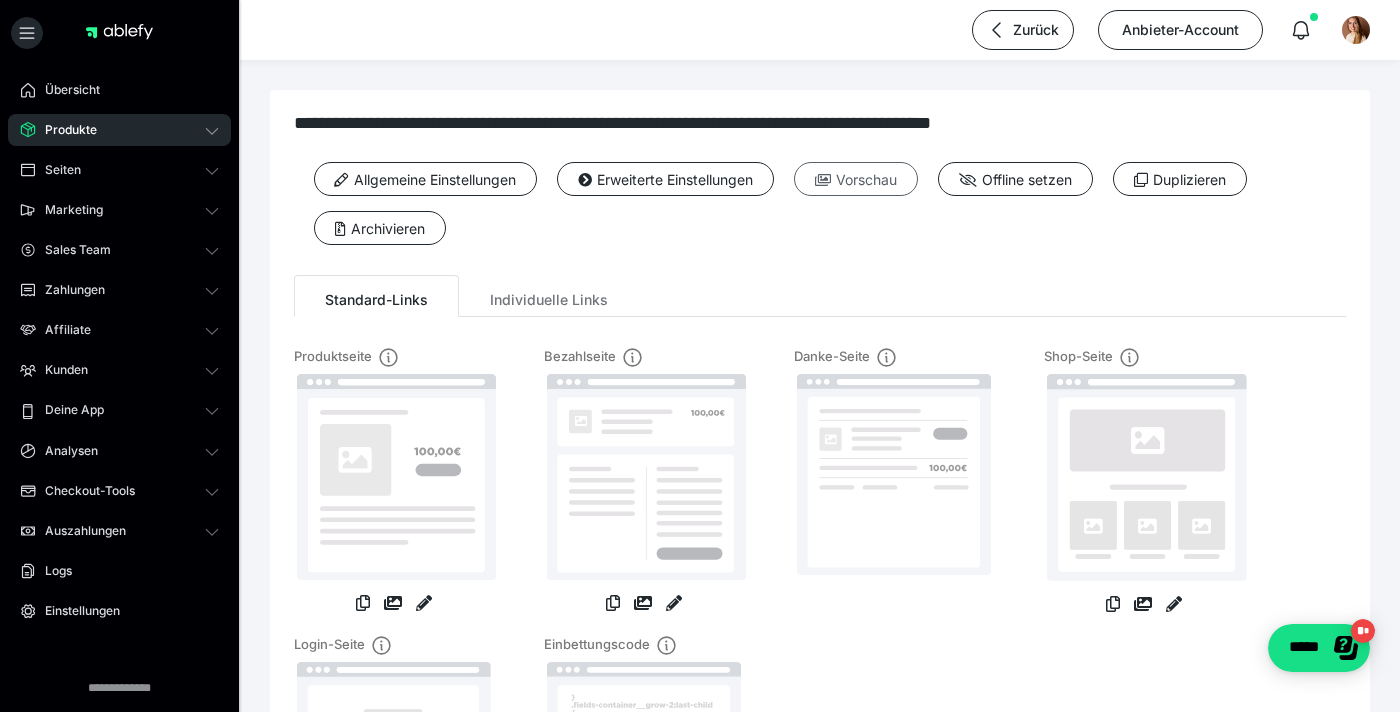 click on "Vorschau" at bounding box center (856, 179) 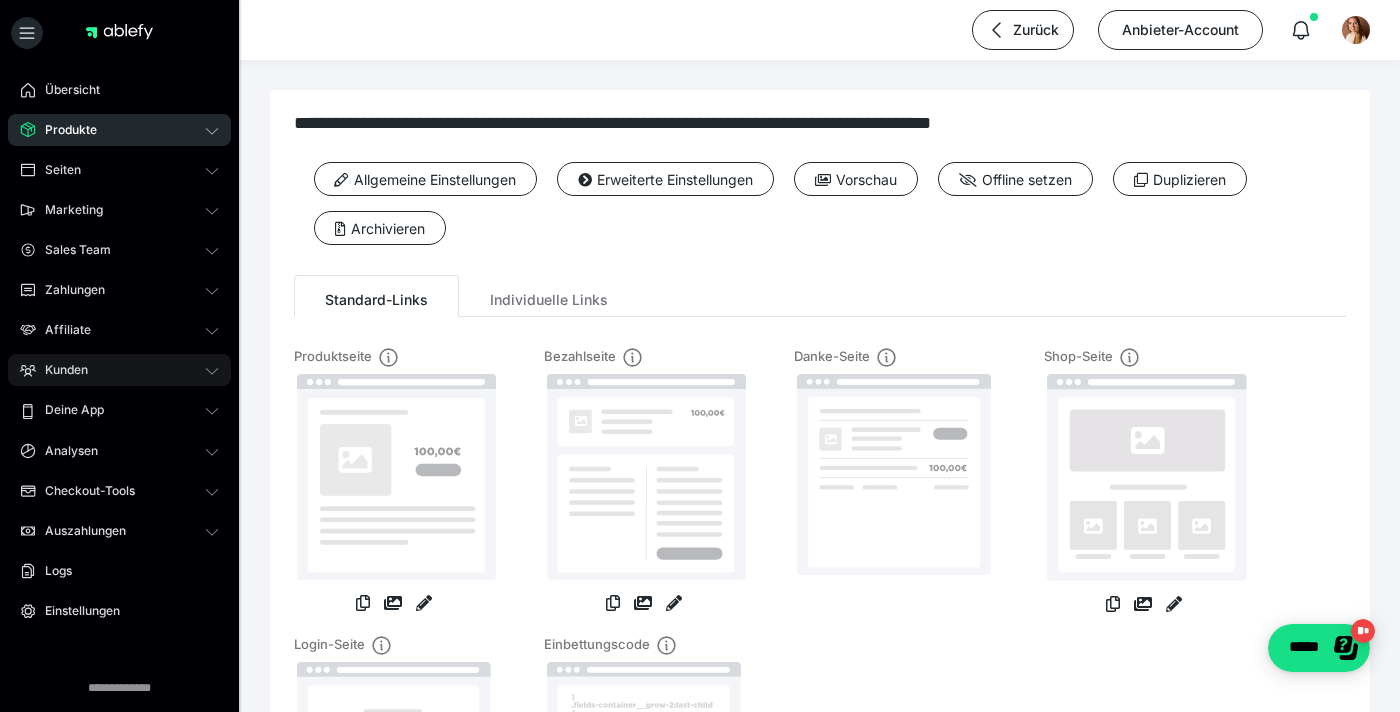 click on "Kunden" at bounding box center [119, 370] 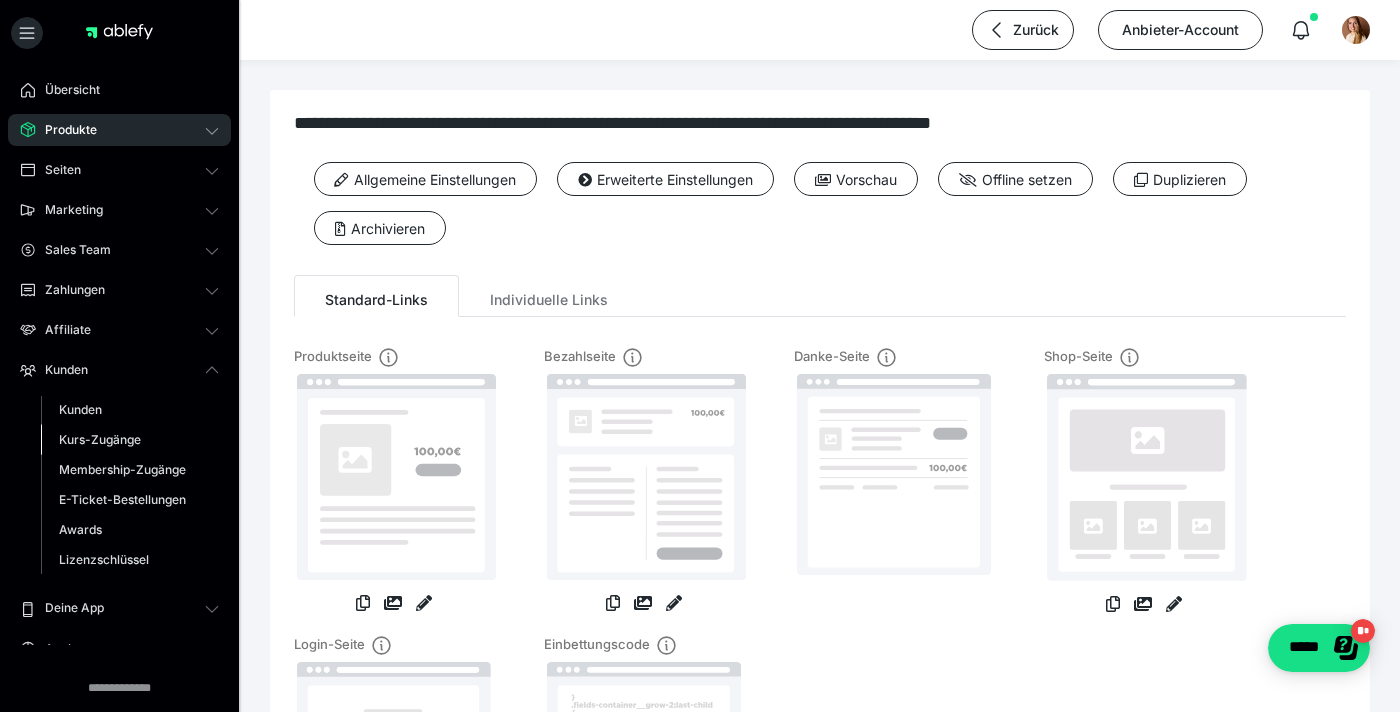 click on "Kurs-Zugänge" at bounding box center [100, 439] 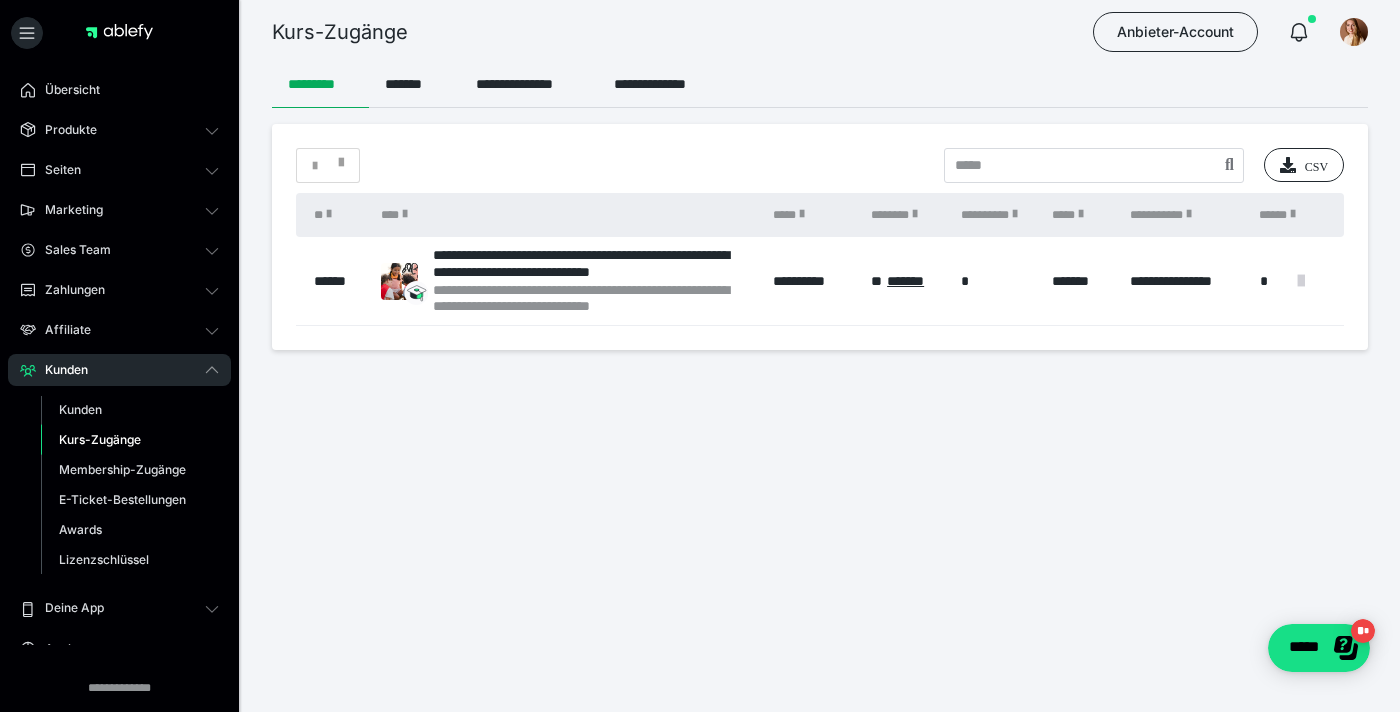 click at bounding box center (1301, 281) 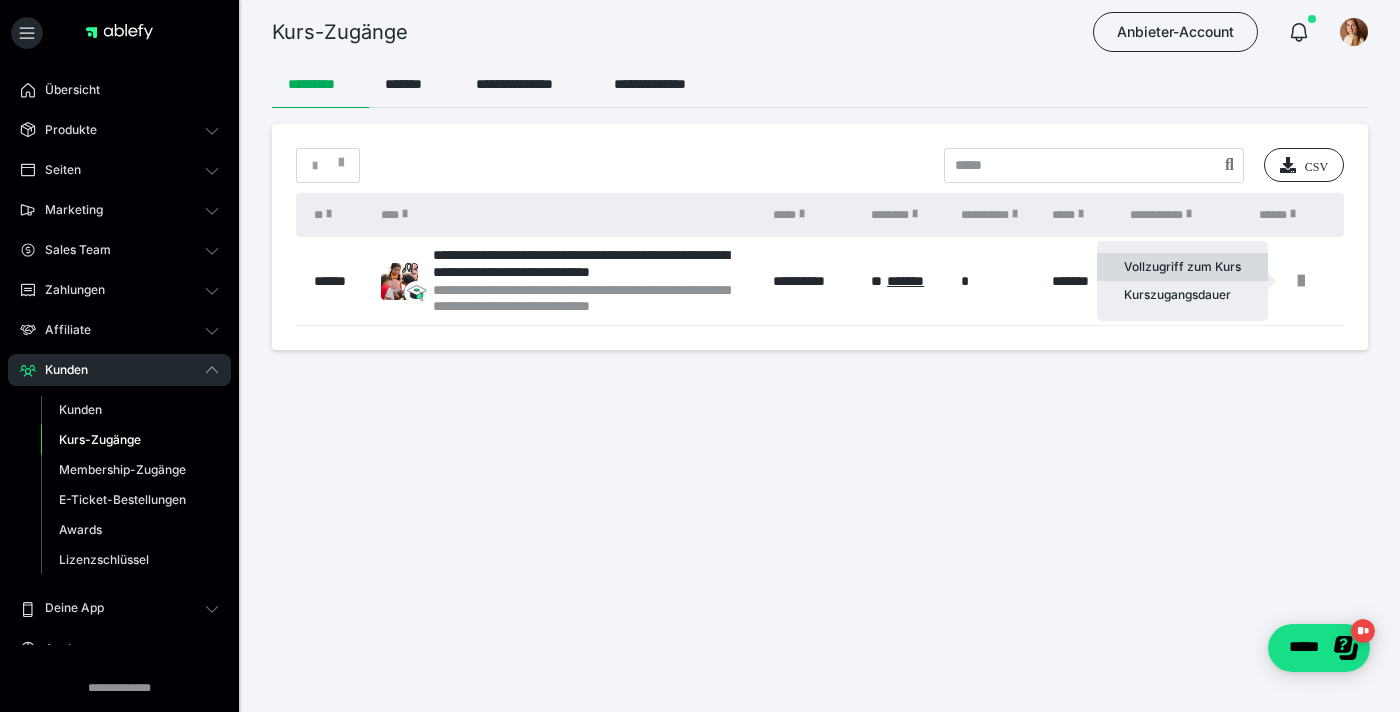 click on "Vollzugriff zum Kurs" at bounding box center (1182, 267) 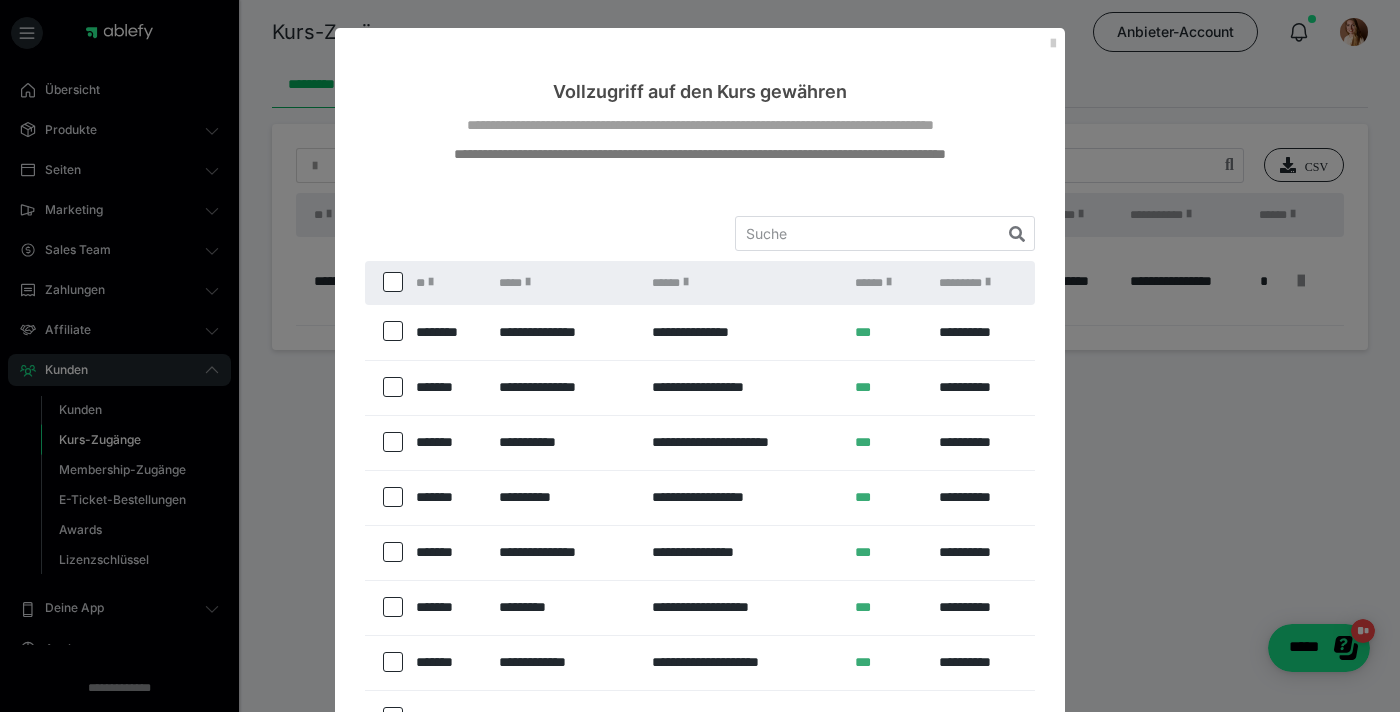 click at bounding box center [393, 442] 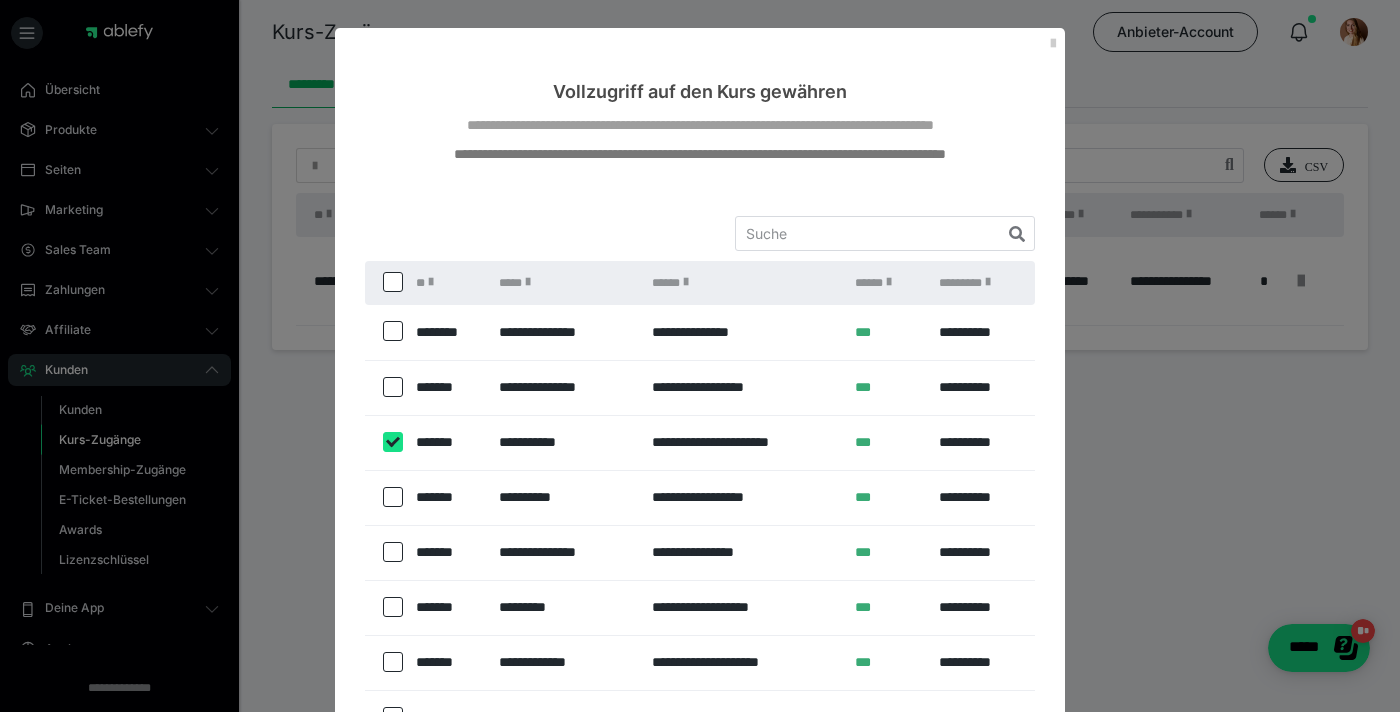 checkbox on "****" 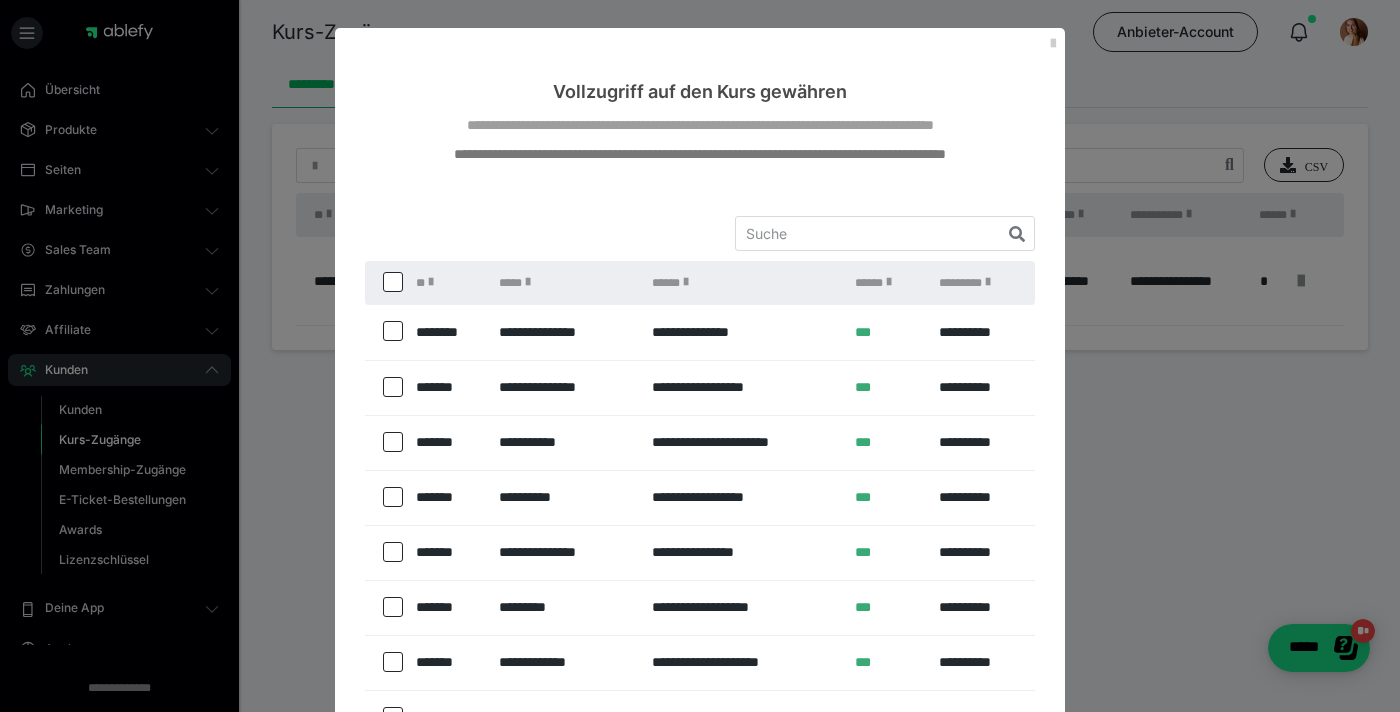 click on "**********" at bounding box center [566, 442] 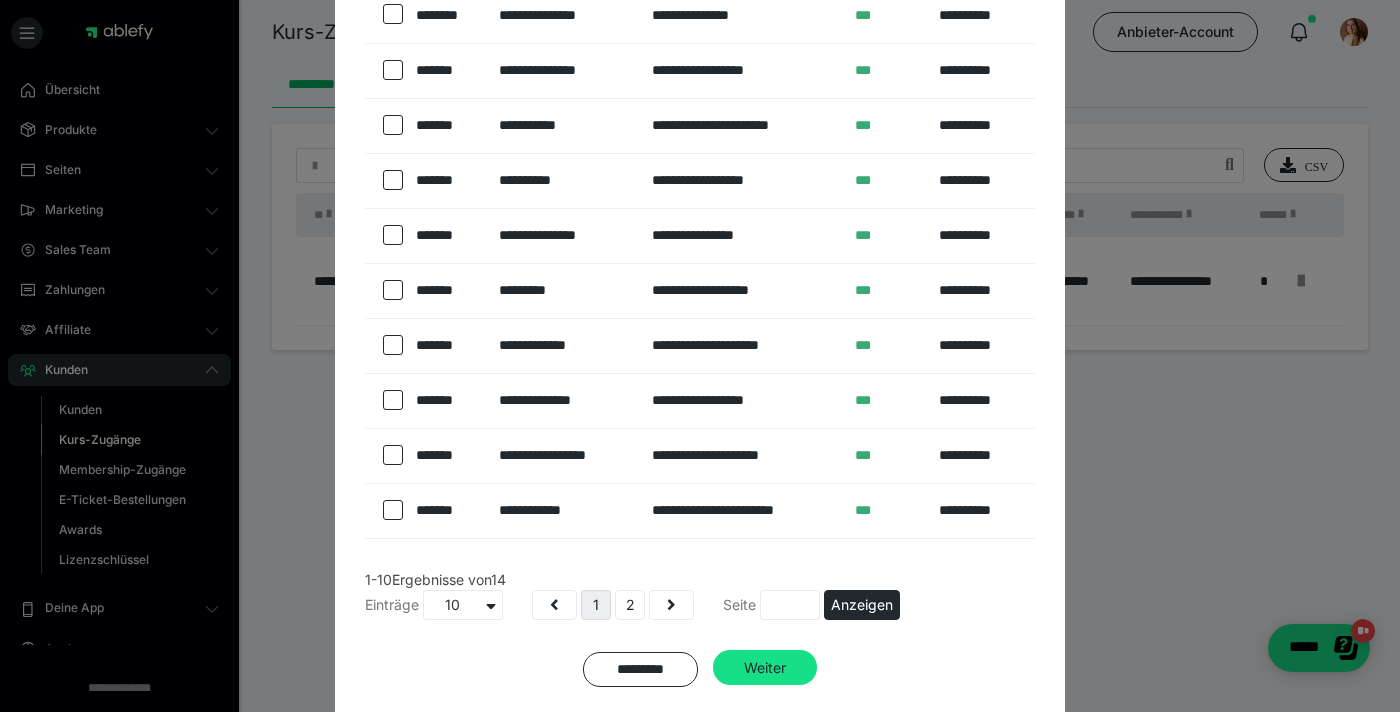 scroll, scrollTop: 322, scrollLeft: 0, axis: vertical 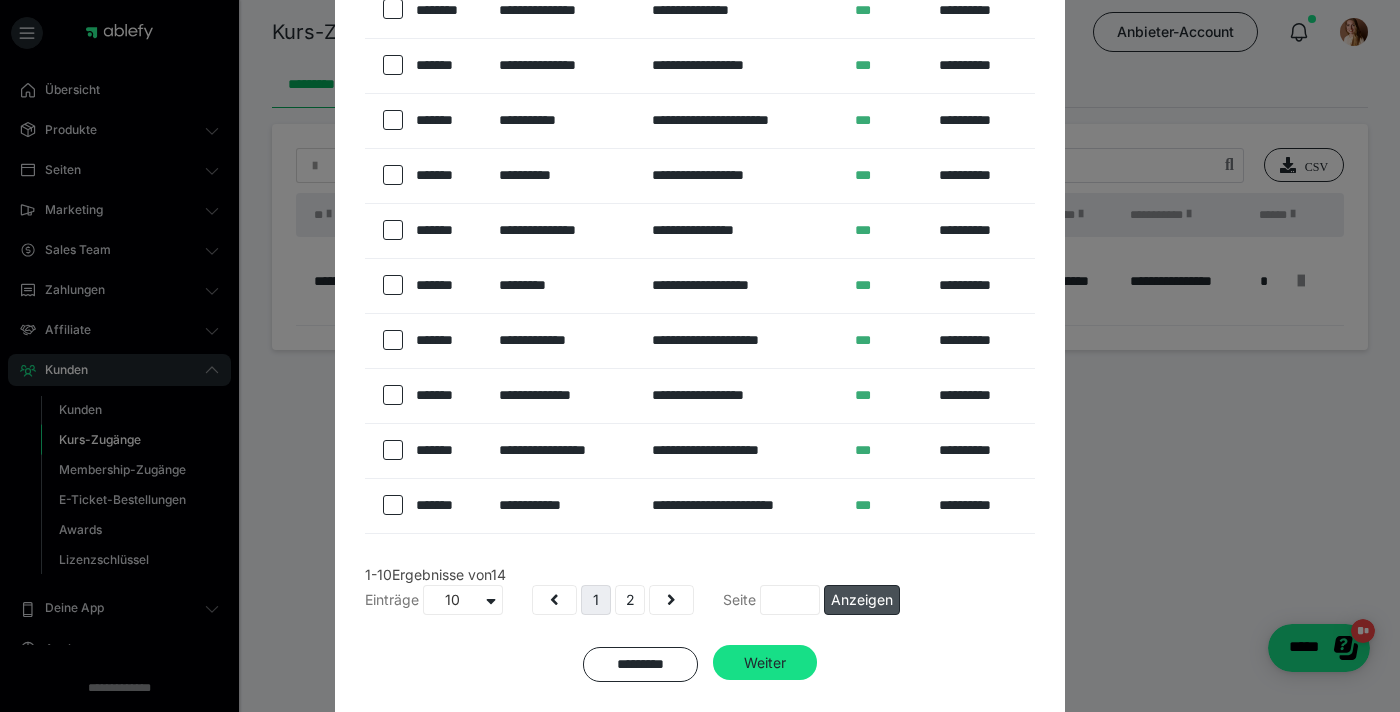 click on "Anzeigen" at bounding box center (862, 600) 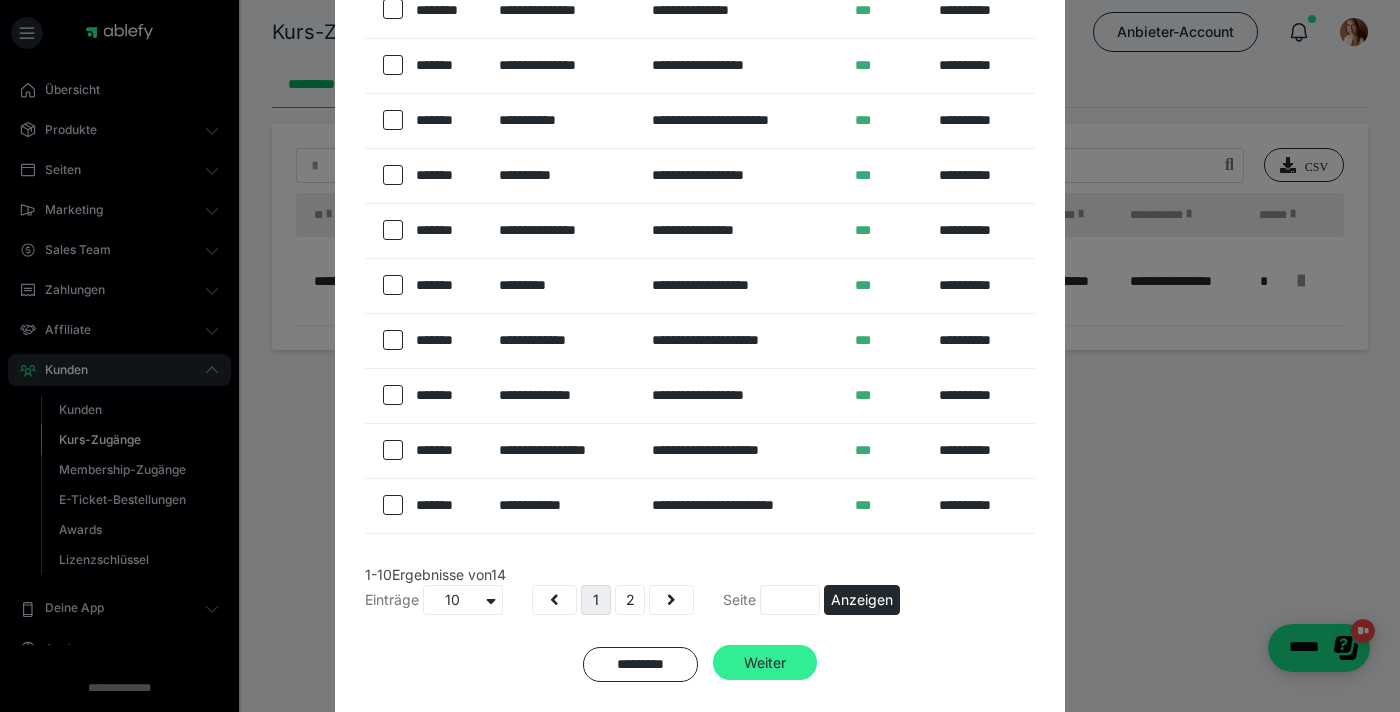 click on "Weiter" at bounding box center [765, 663] 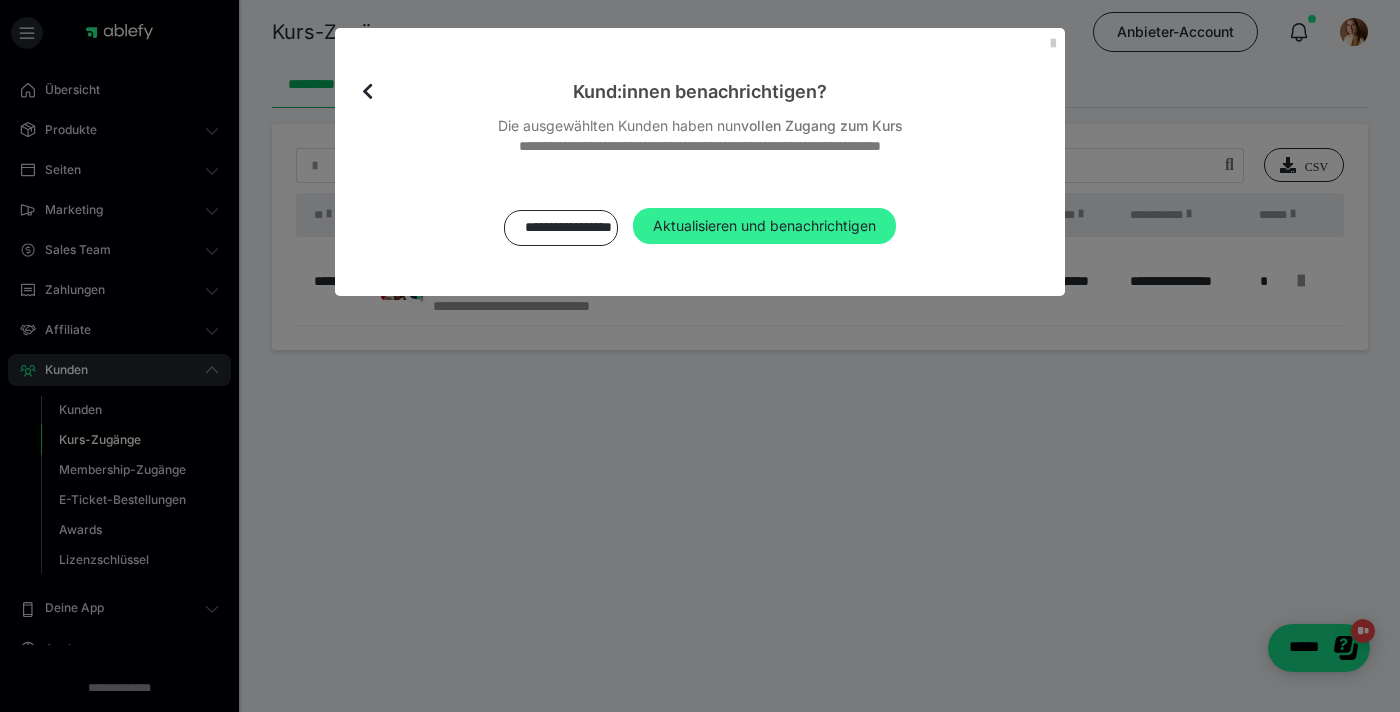 scroll, scrollTop: 0, scrollLeft: 0, axis: both 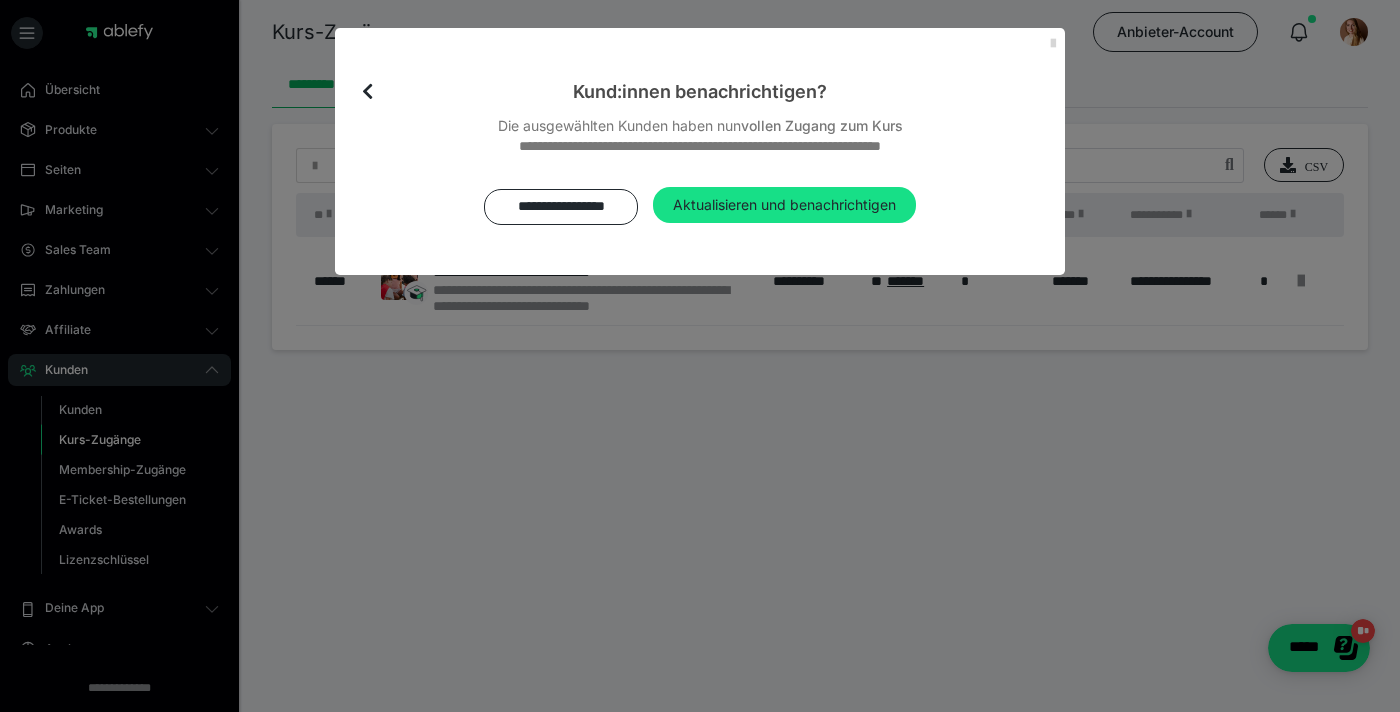 click at bounding box center (1053, 44) 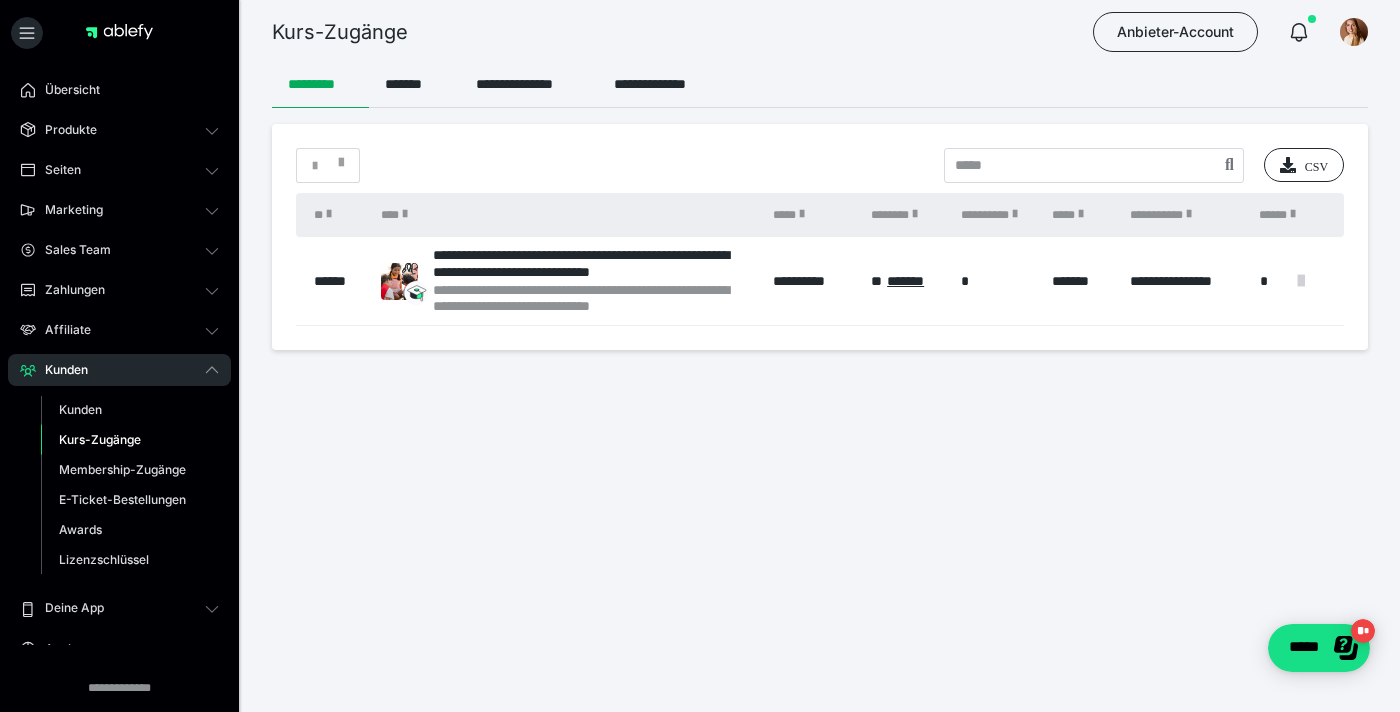 click at bounding box center (1301, 281) 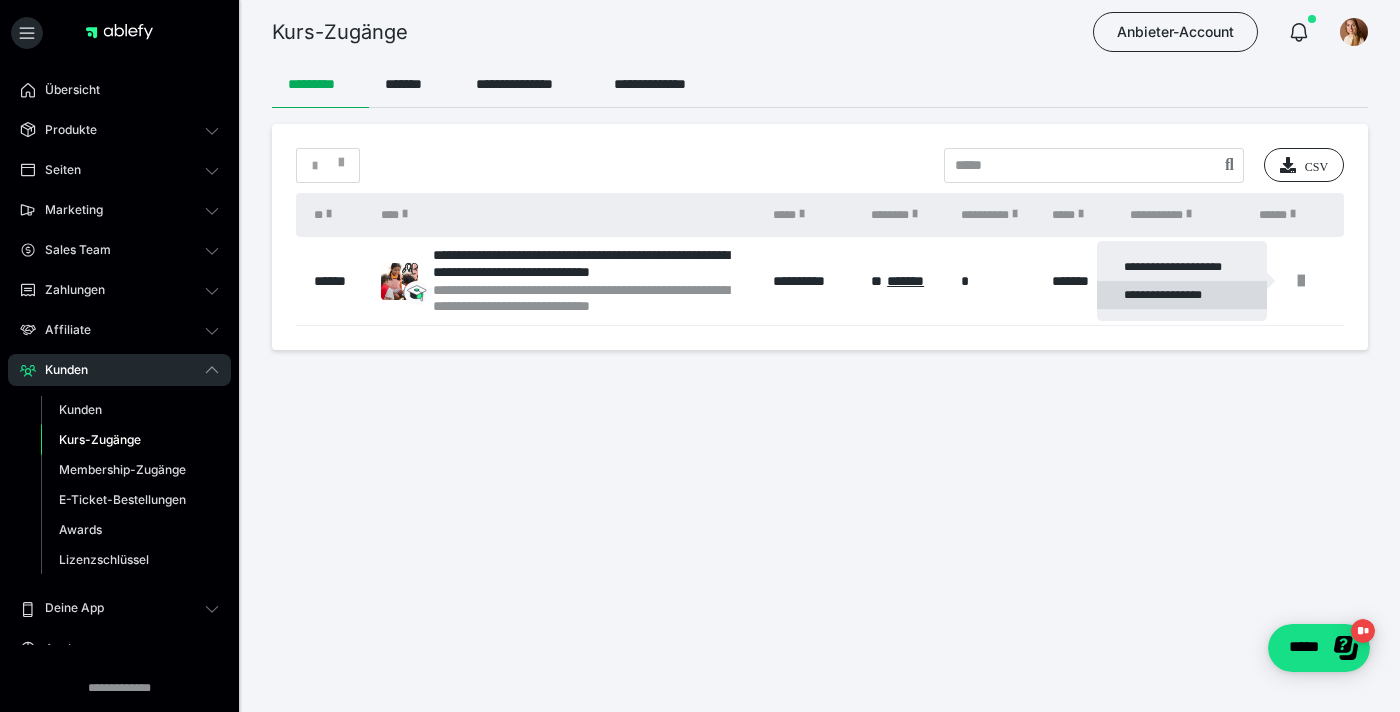 click on "**********" at bounding box center (1182, 295) 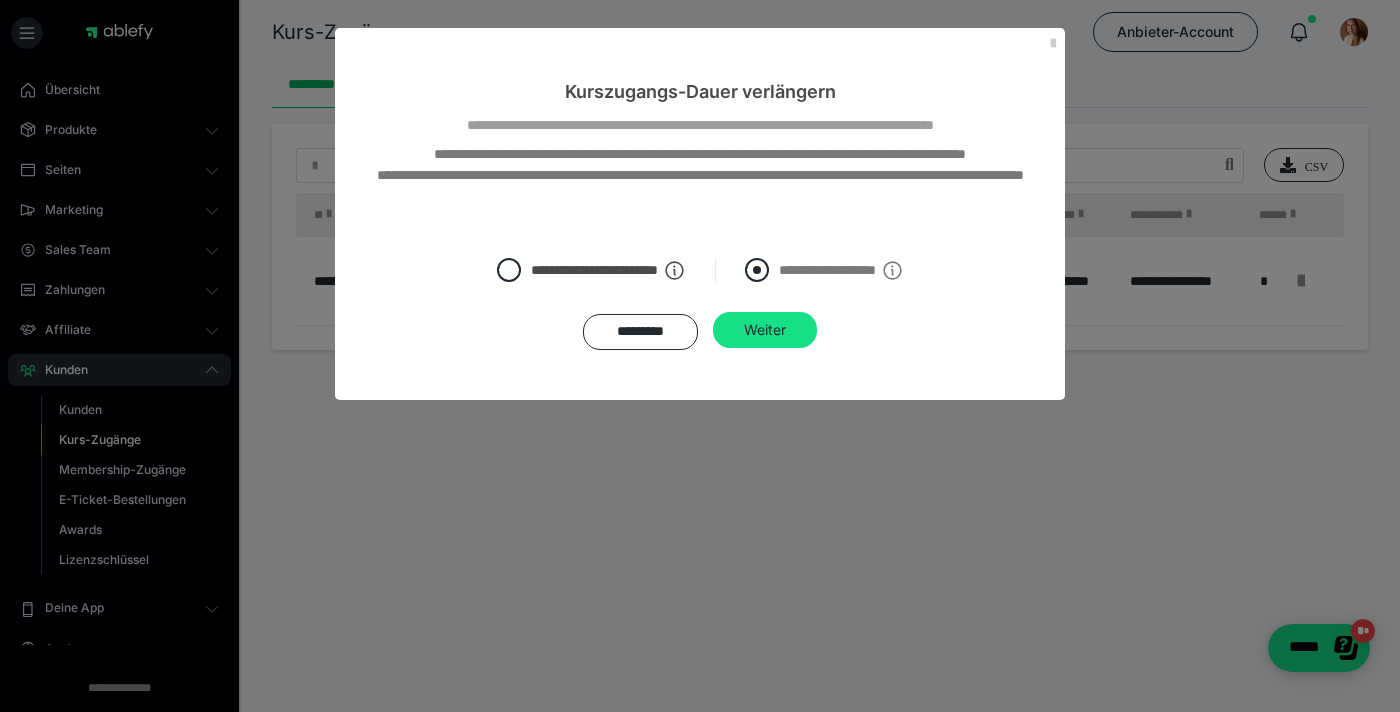 click at bounding box center [757, 270] 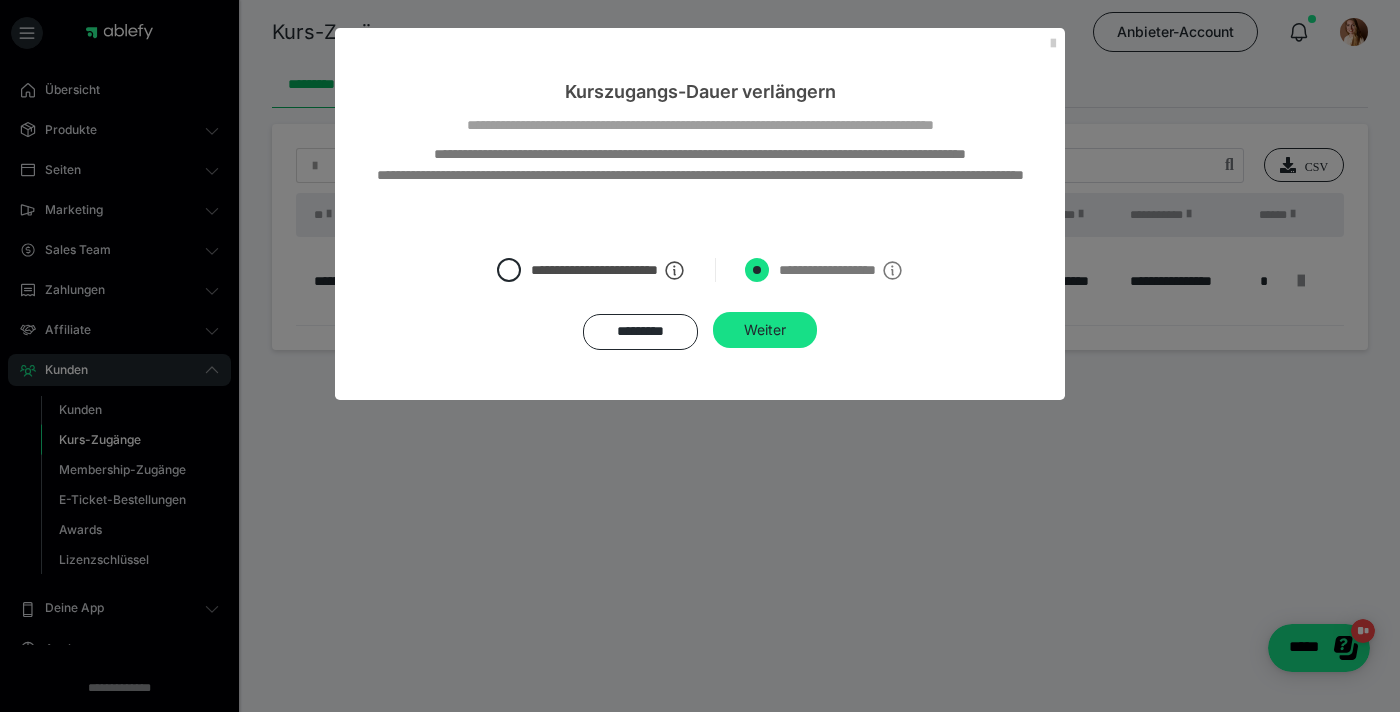 radio on "****" 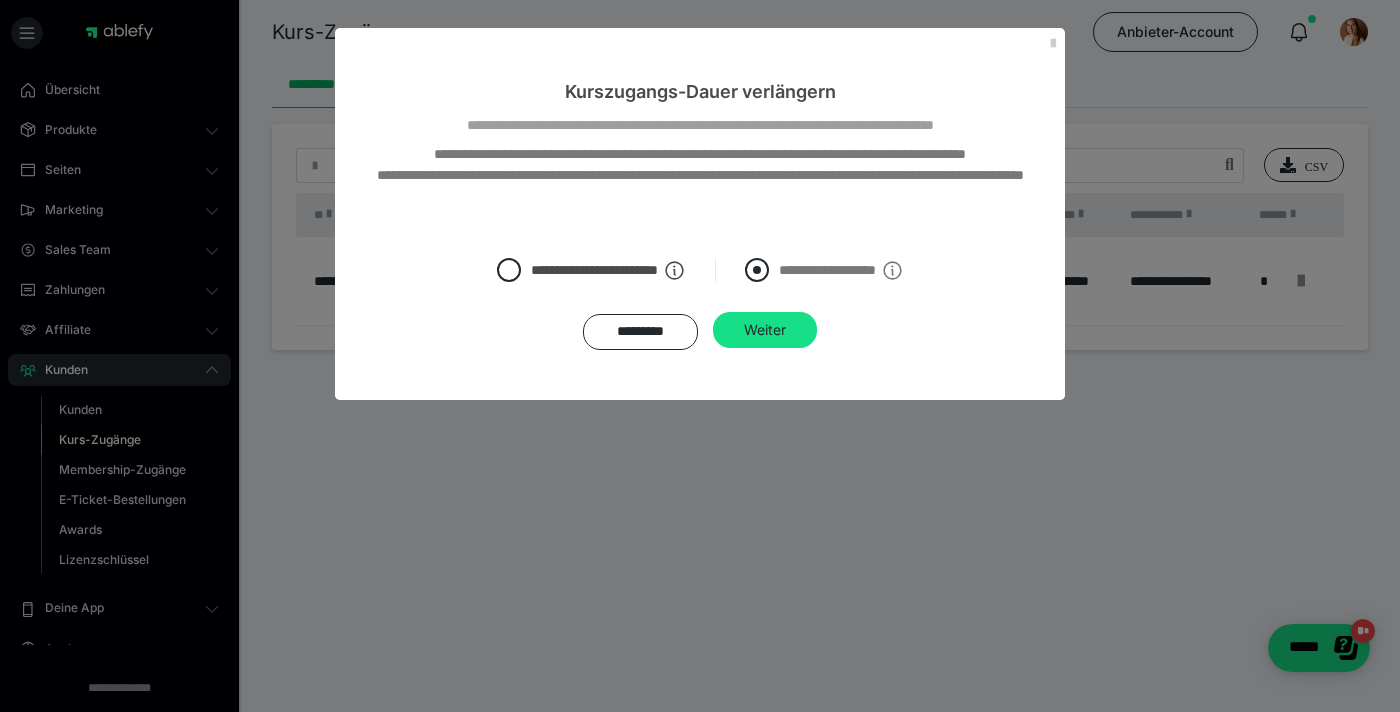 radio on "*****" 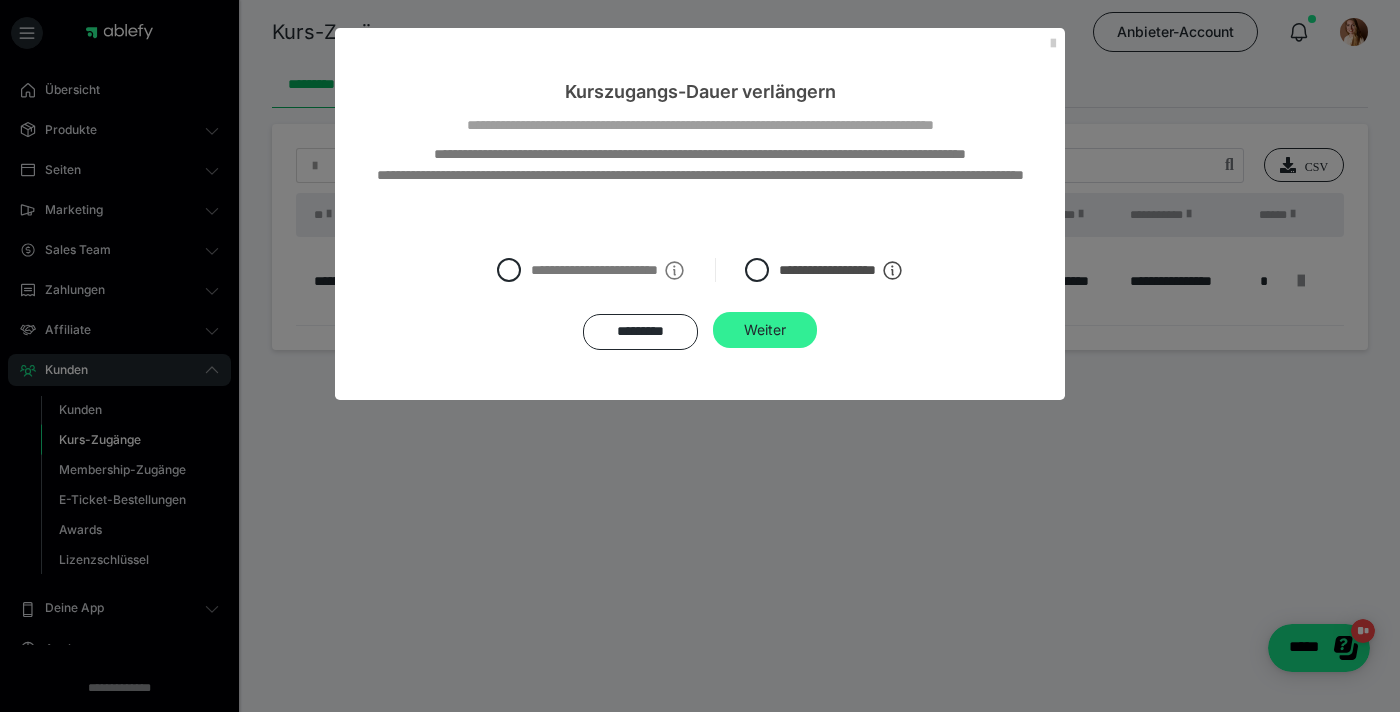click on "Weiter" at bounding box center (765, 330) 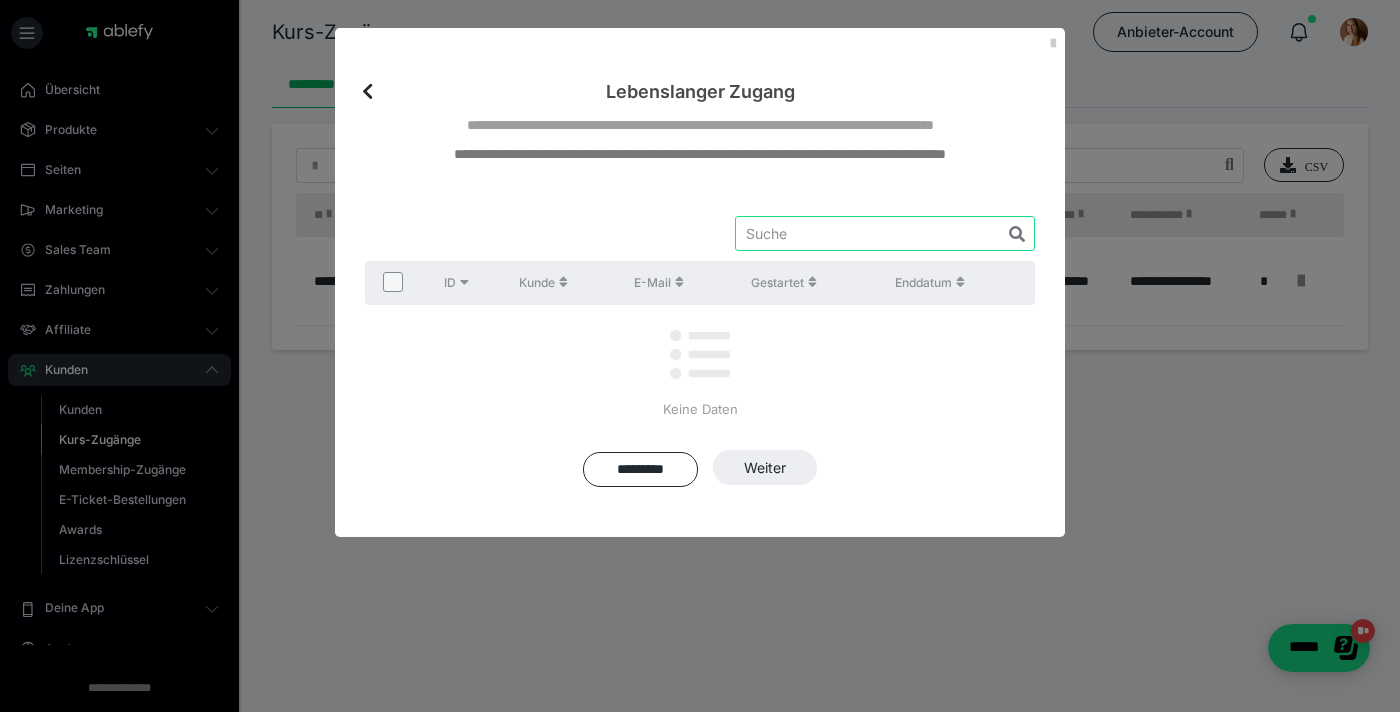 click at bounding box center (885, 233) 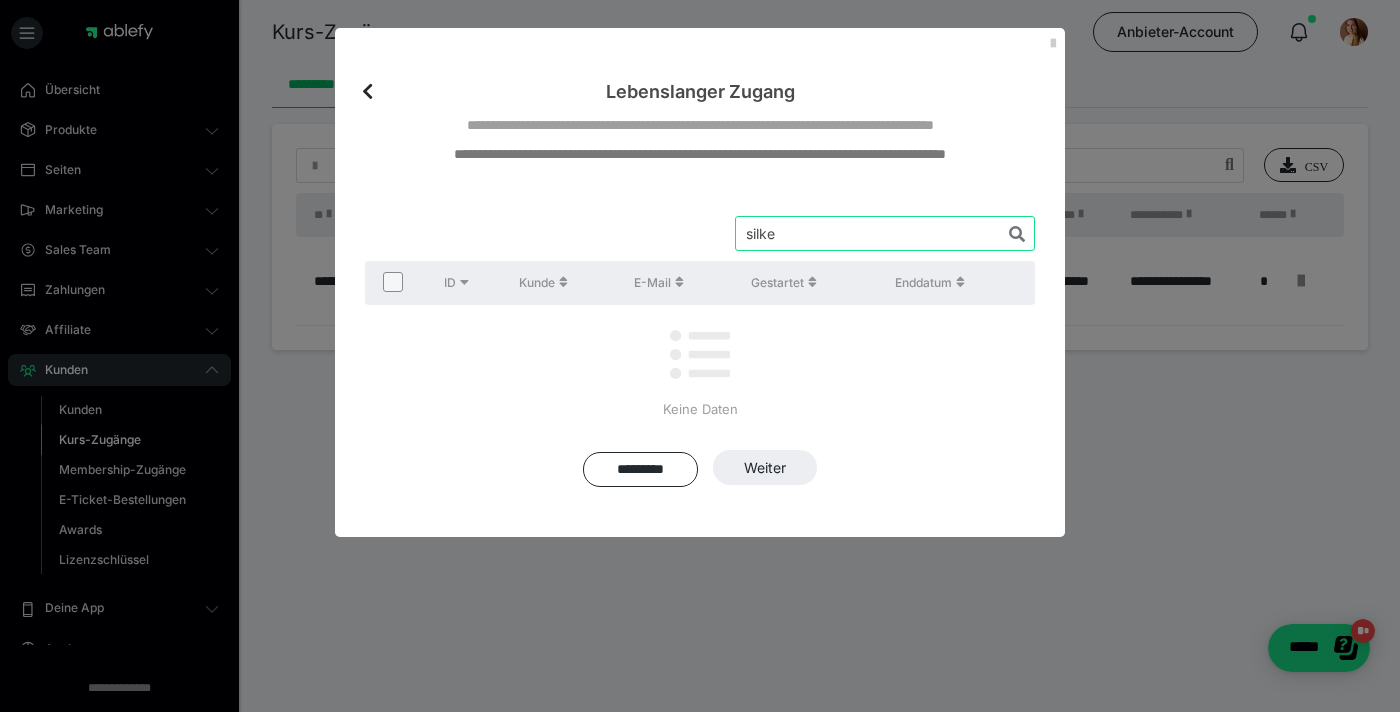 type on "silke" 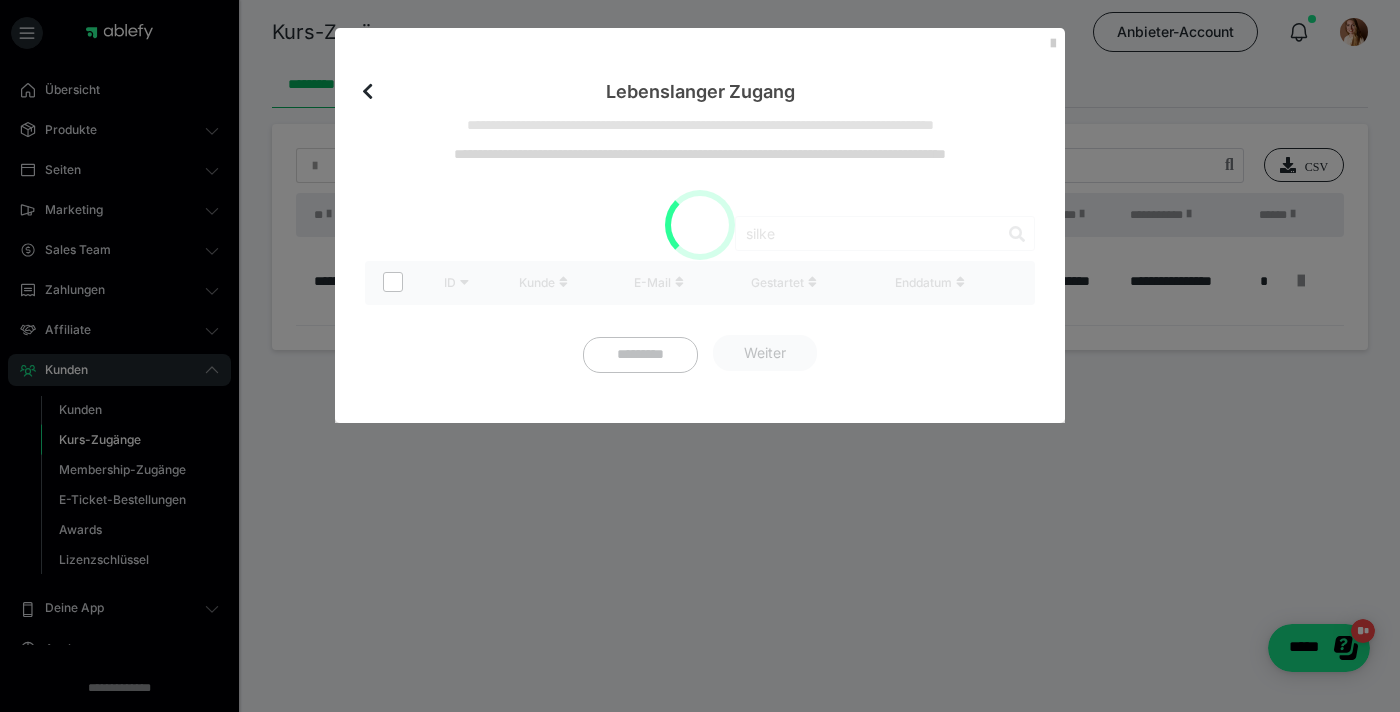click on "**********" at bounding box center [700, 264] 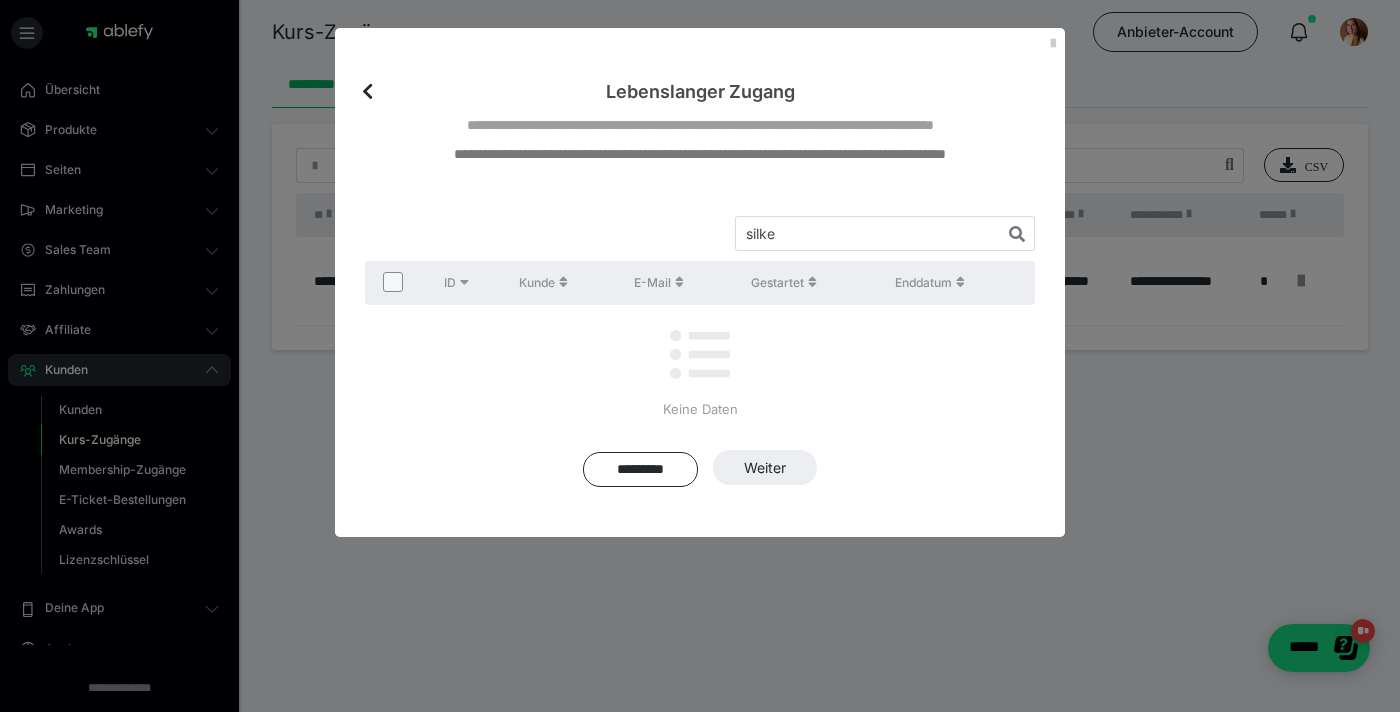 click at bounding box center (1017, 234) 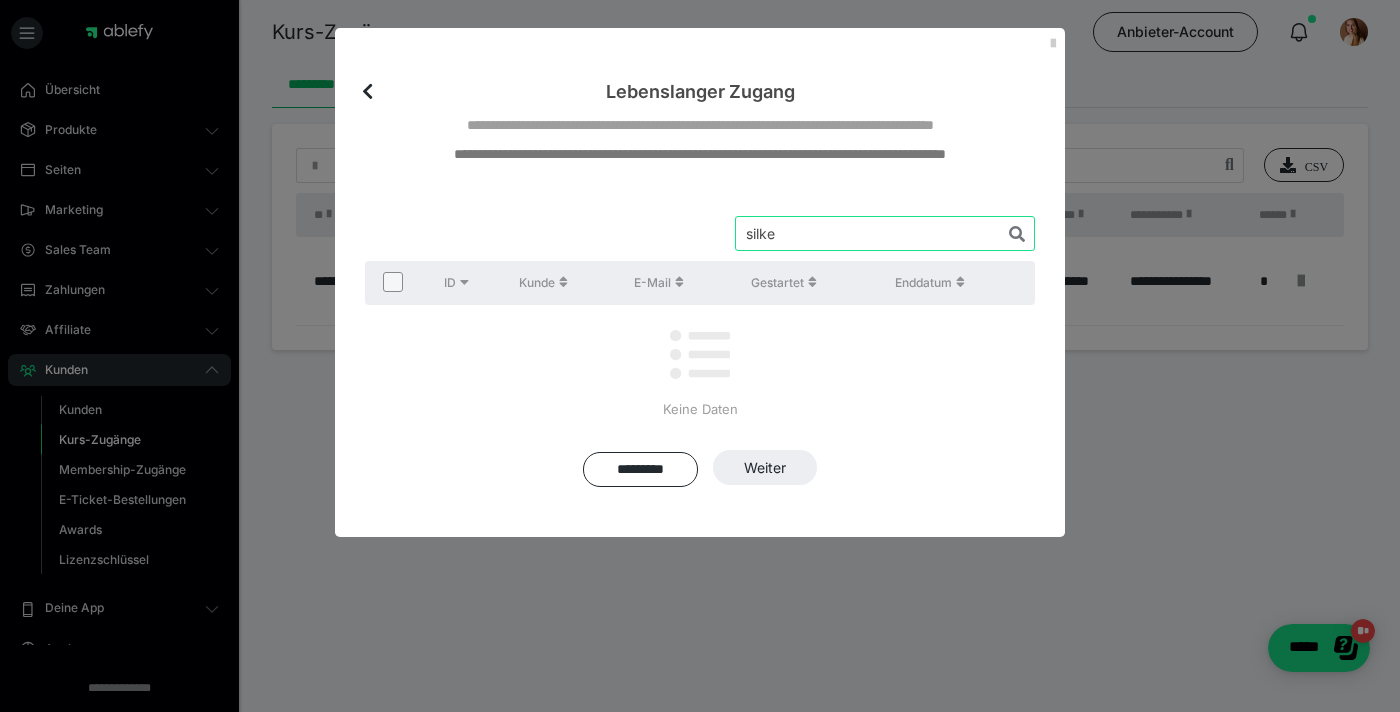 drag, startPoint x: 797, startPoint y: 234, endPoint x: 708, endPoint y: 226, distance: 89.358826 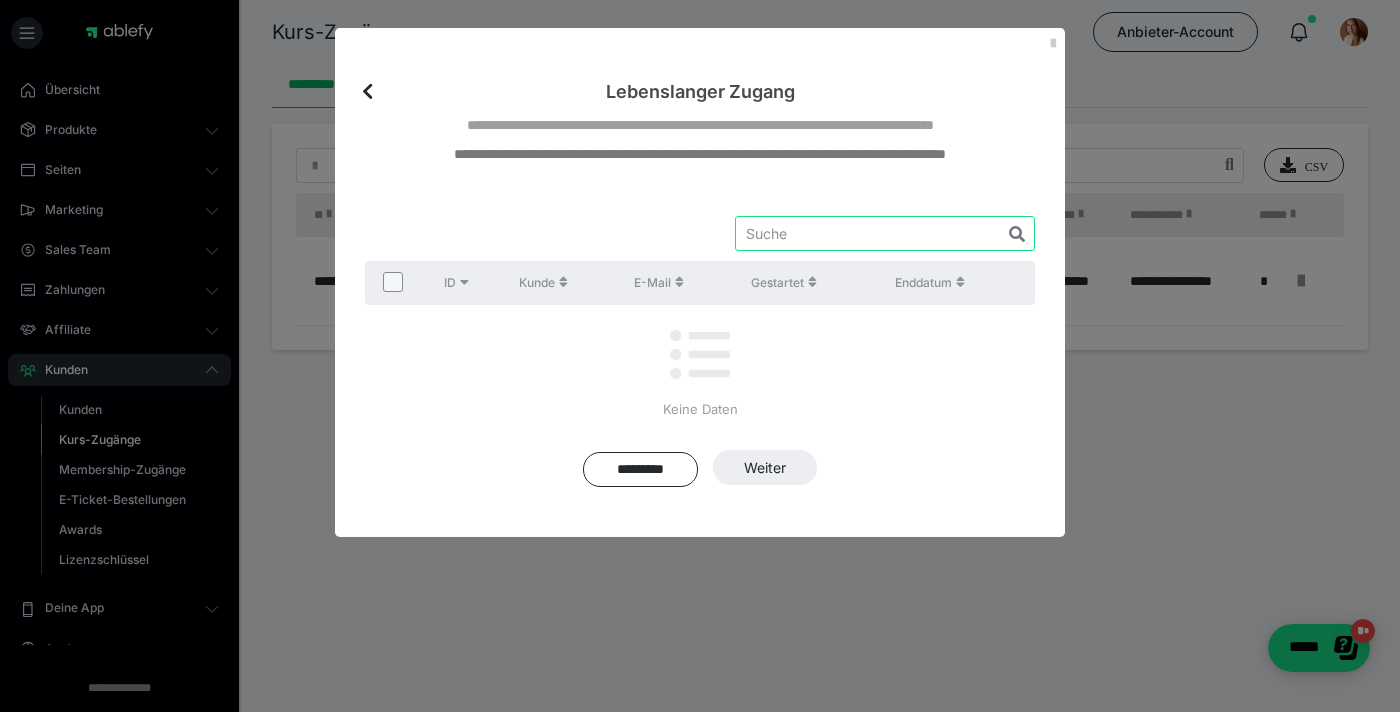type 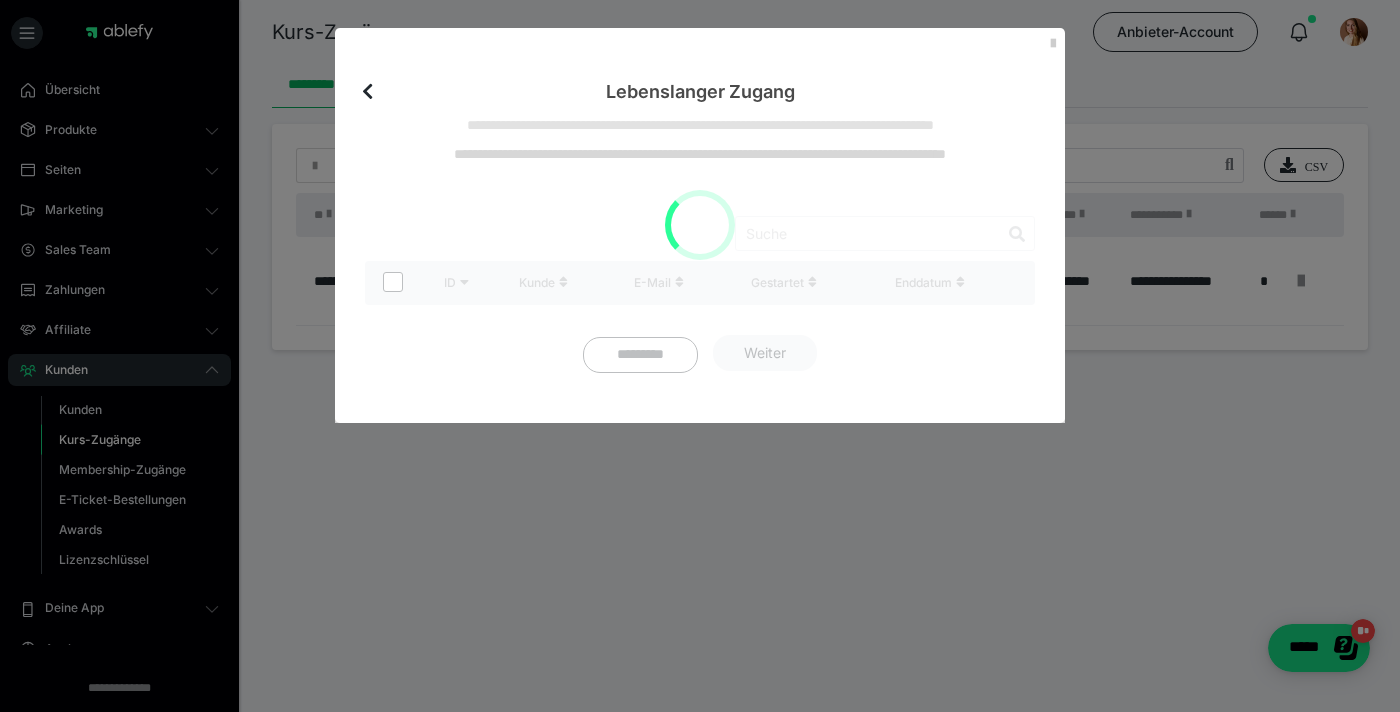 click on "Lebenslanger Zugang" at bounding box center (700, 66) 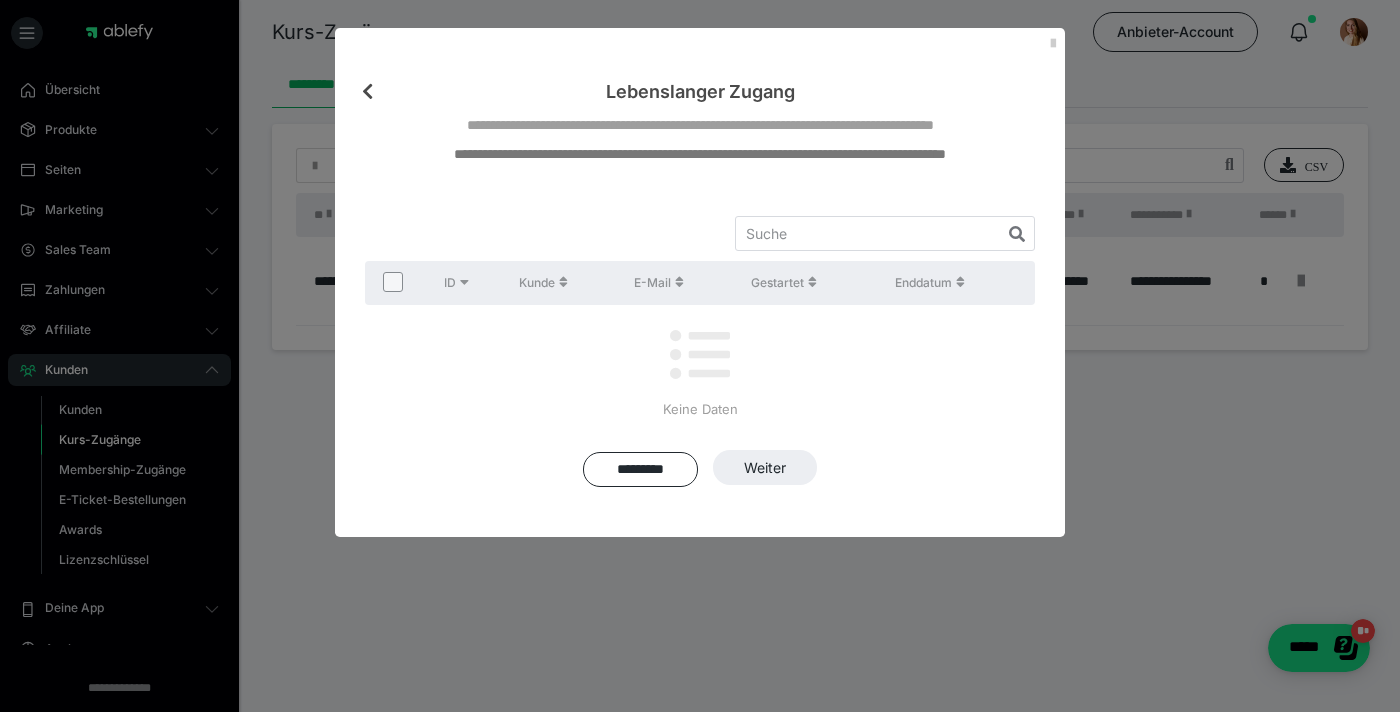 click at bounding box center [367, 91] 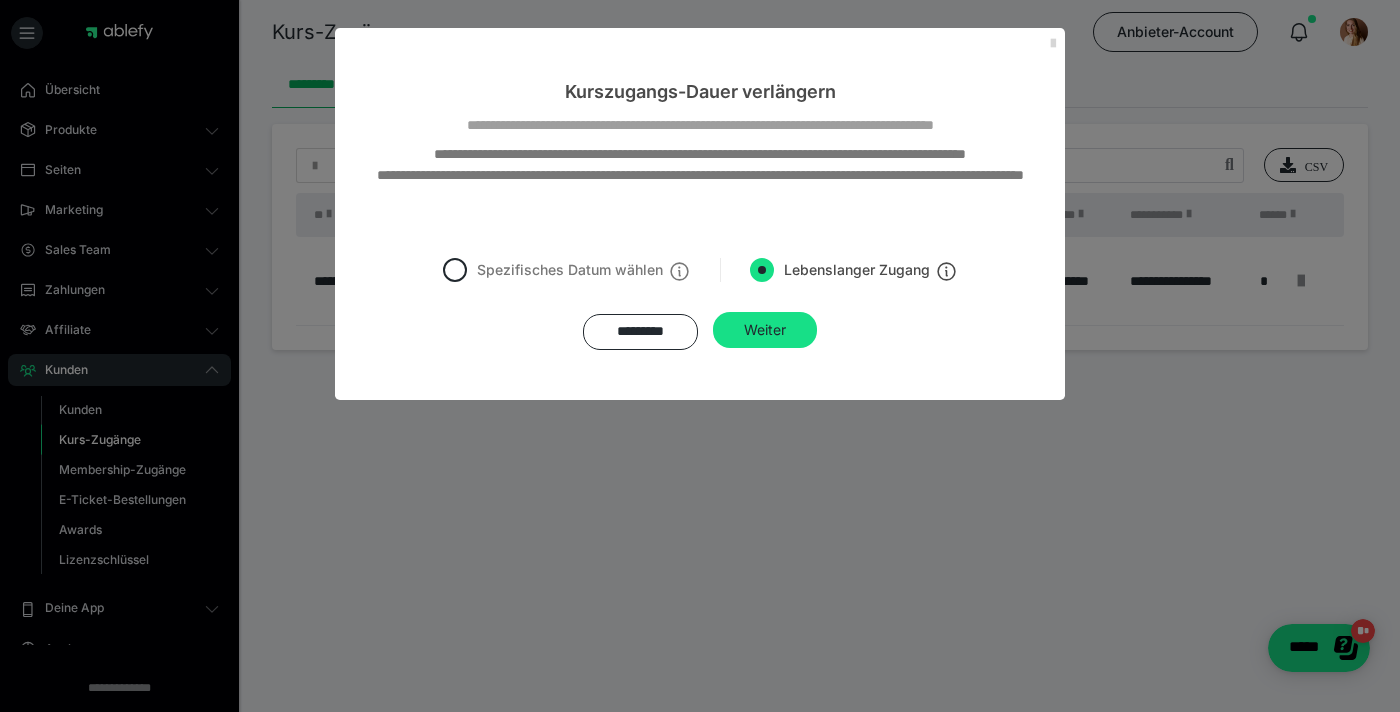 click at bounding box center [1053, 44] 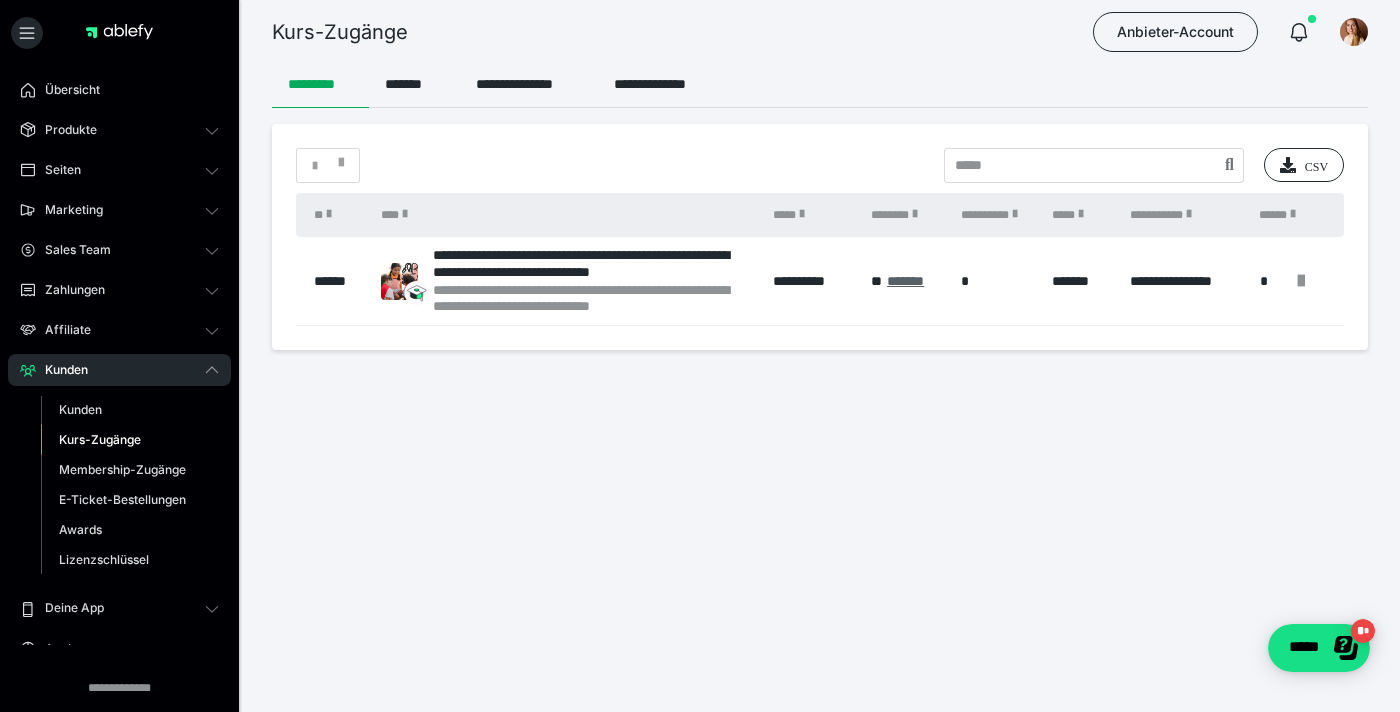 click on "*******" at bounding box center (905, 281) 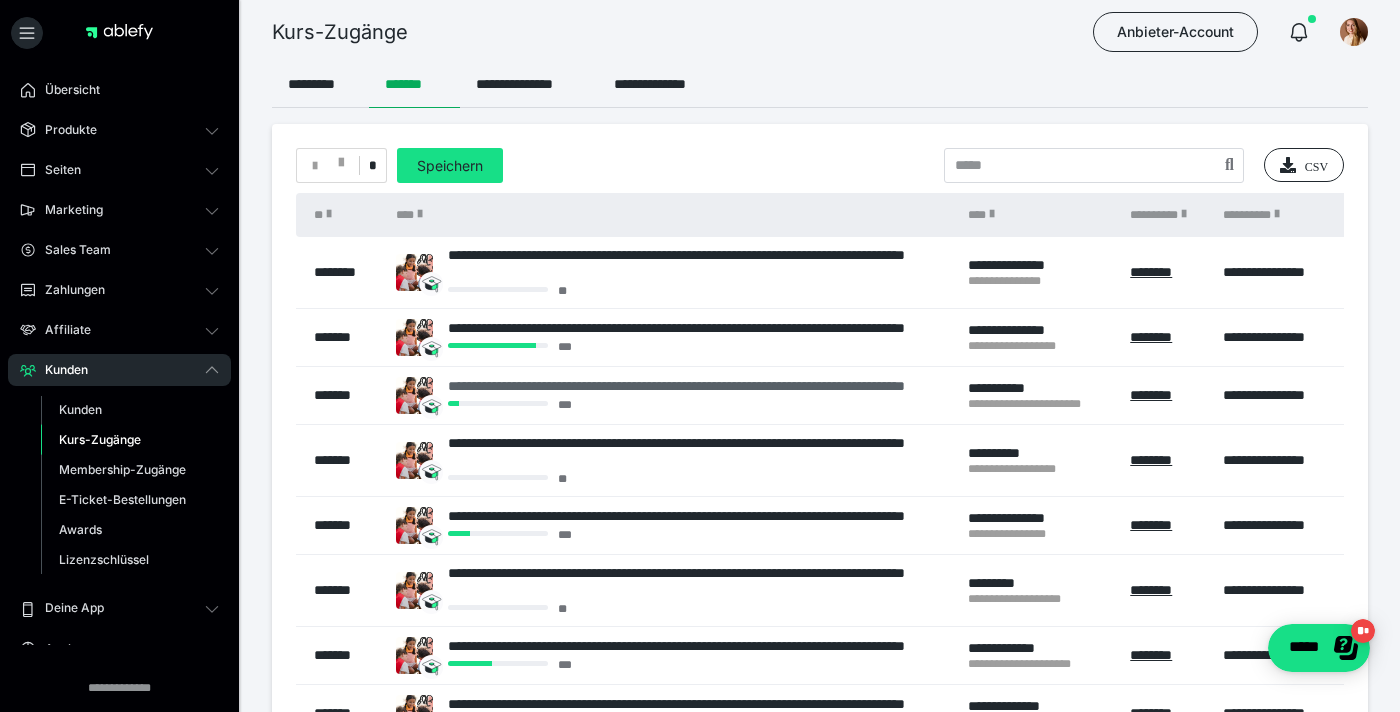 click on "**********" at bounding box center (698, 386) 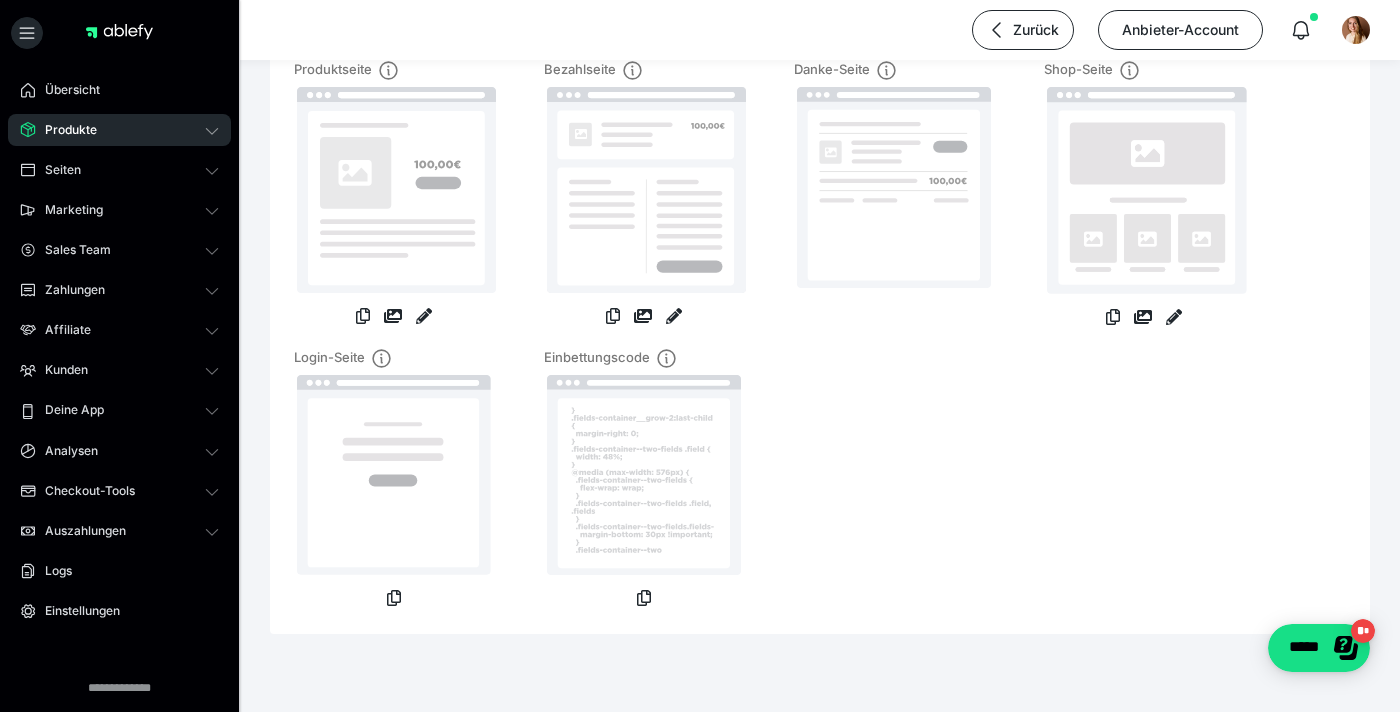 scroll, scrollTop: 280, scrollLeft: 0, axis: vertical 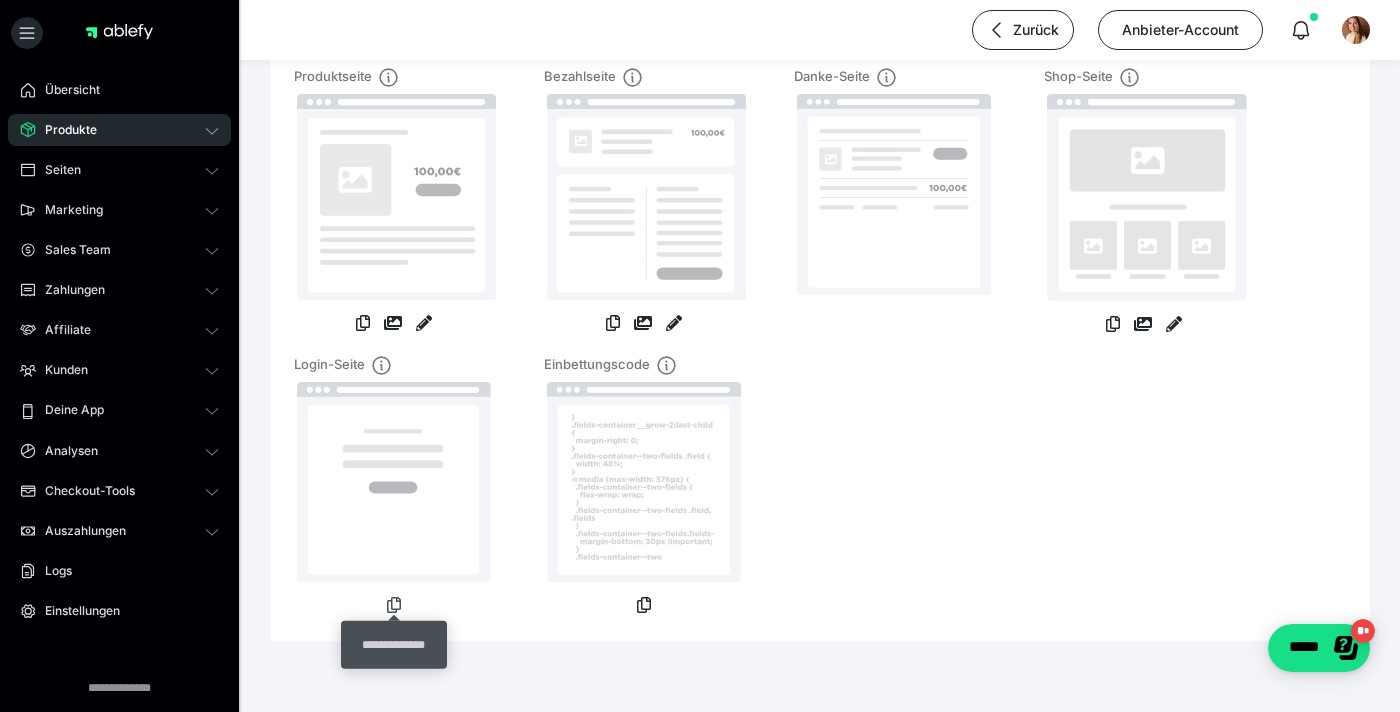 click at bounding box center [394, 605] 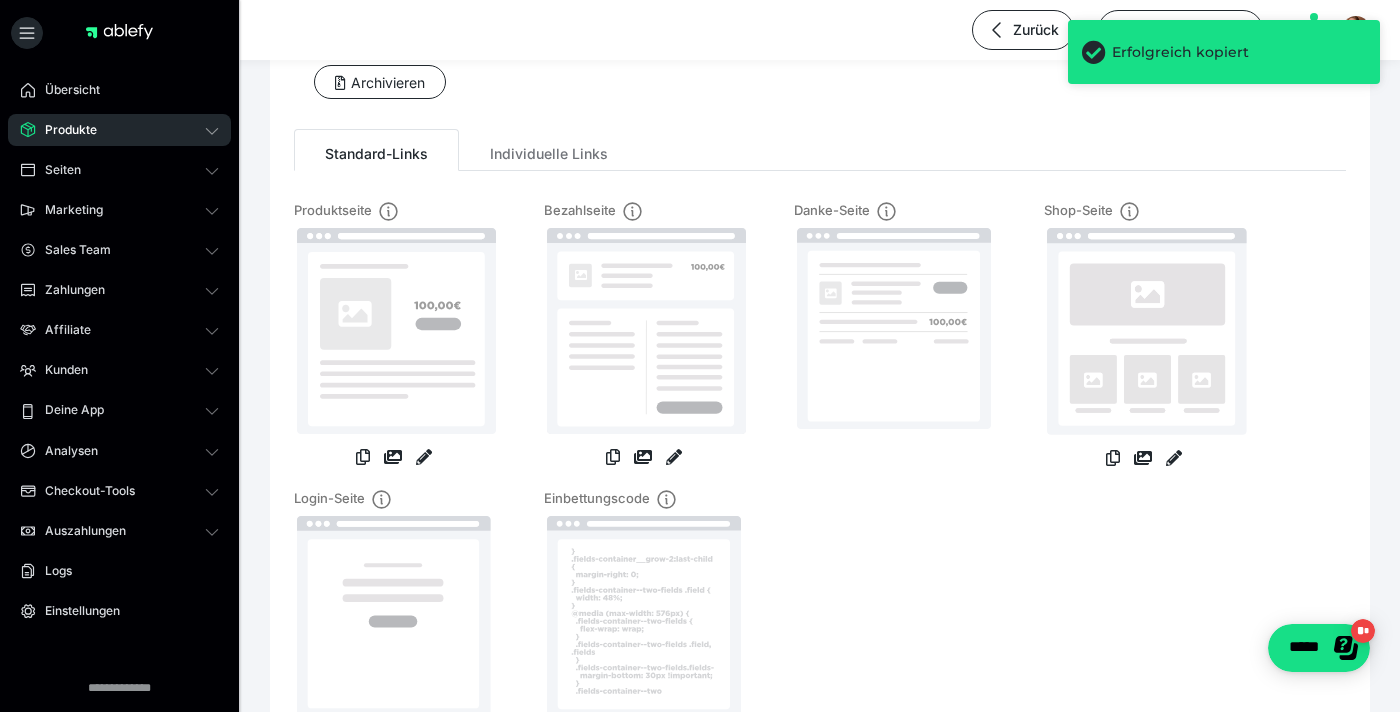 scroll, scrollTop: 91, scrollLeft: 0, axis: vertical 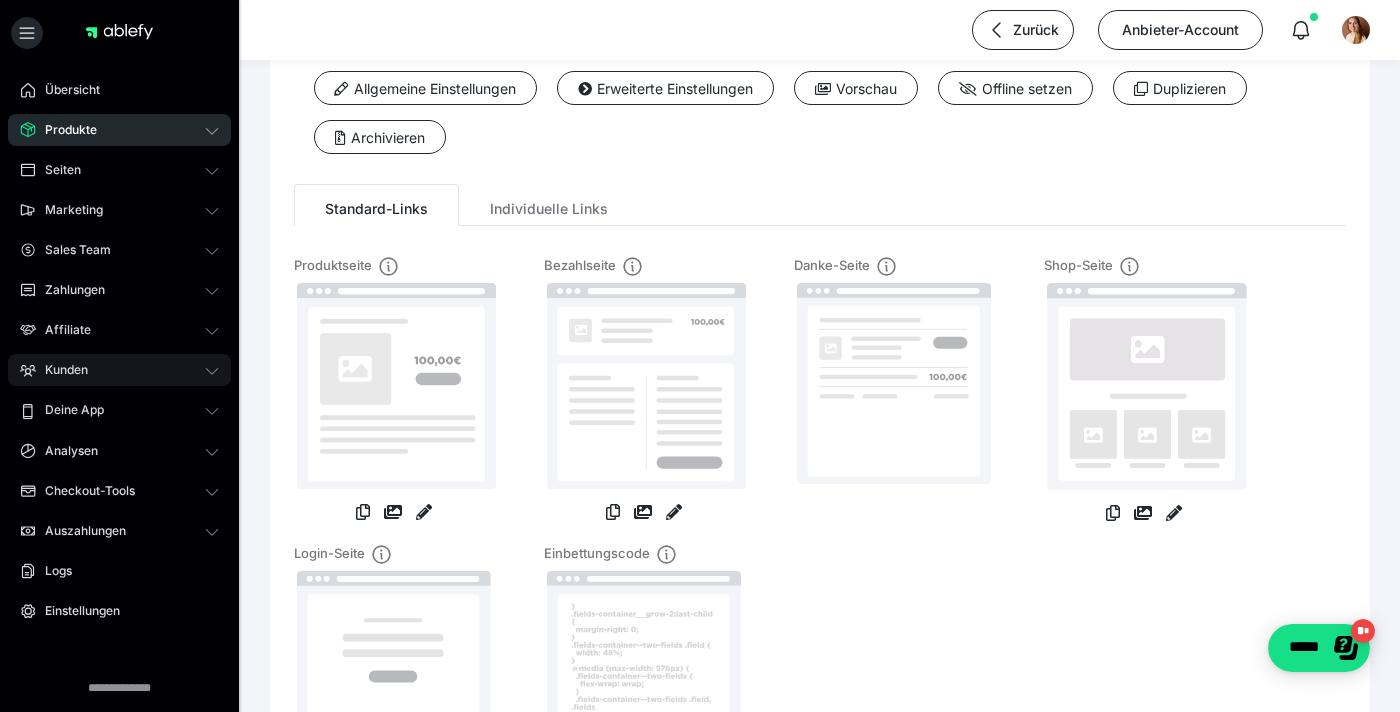 click 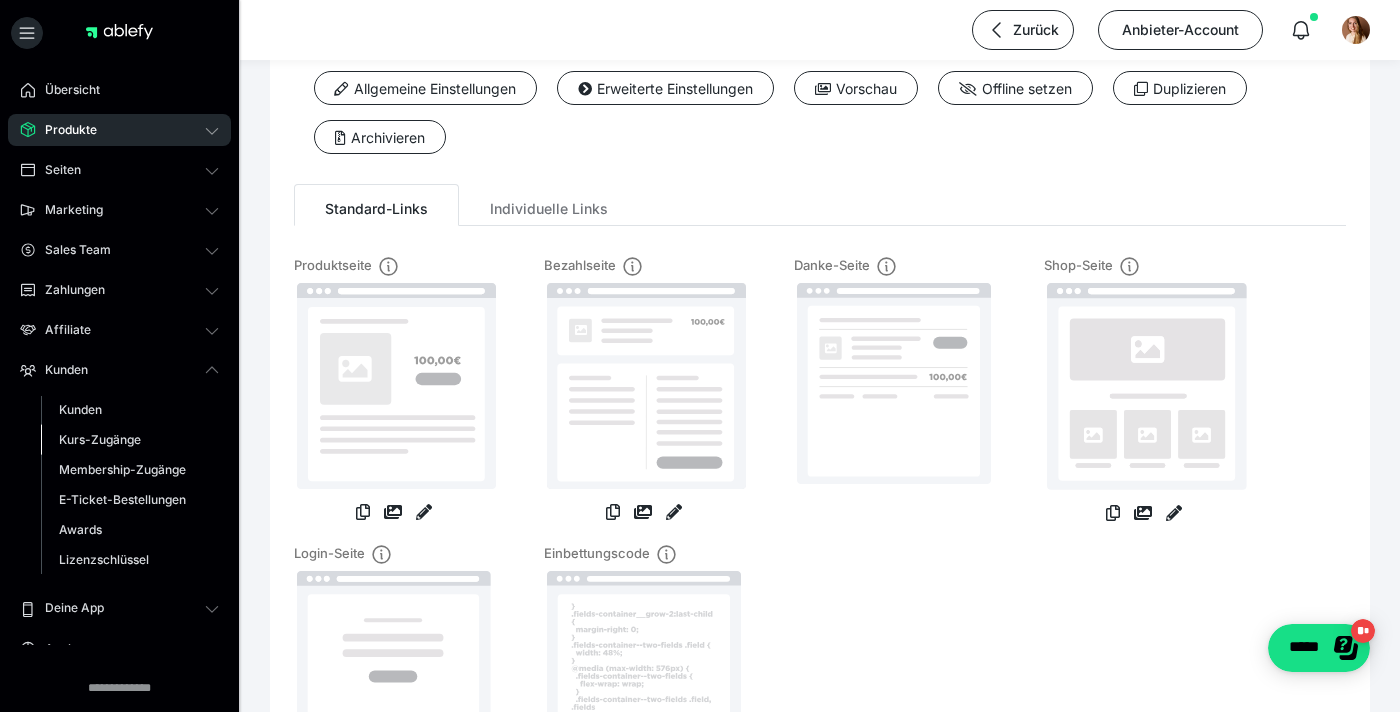 click on "Kurs-Zugänge" at bounding box center (130, 440) 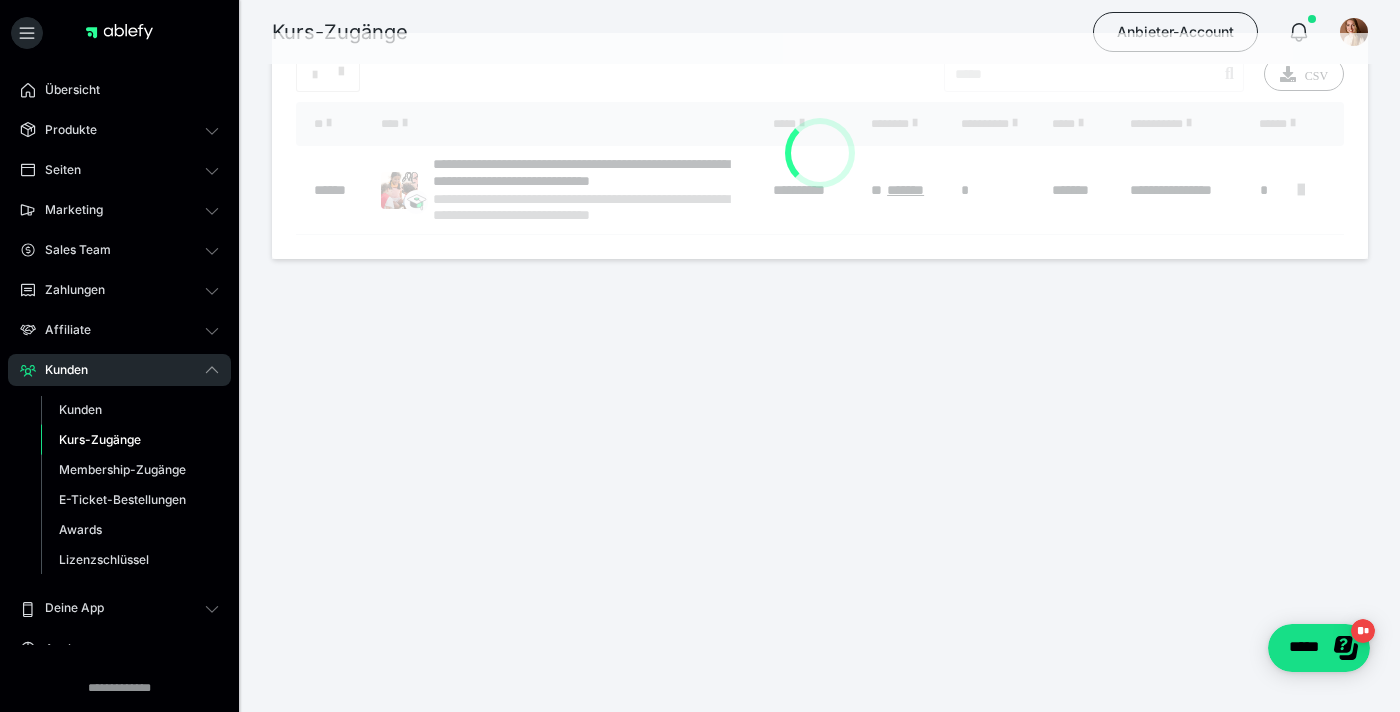 scroll, scrollTop: 0, scrollLeft: 0, axis: both 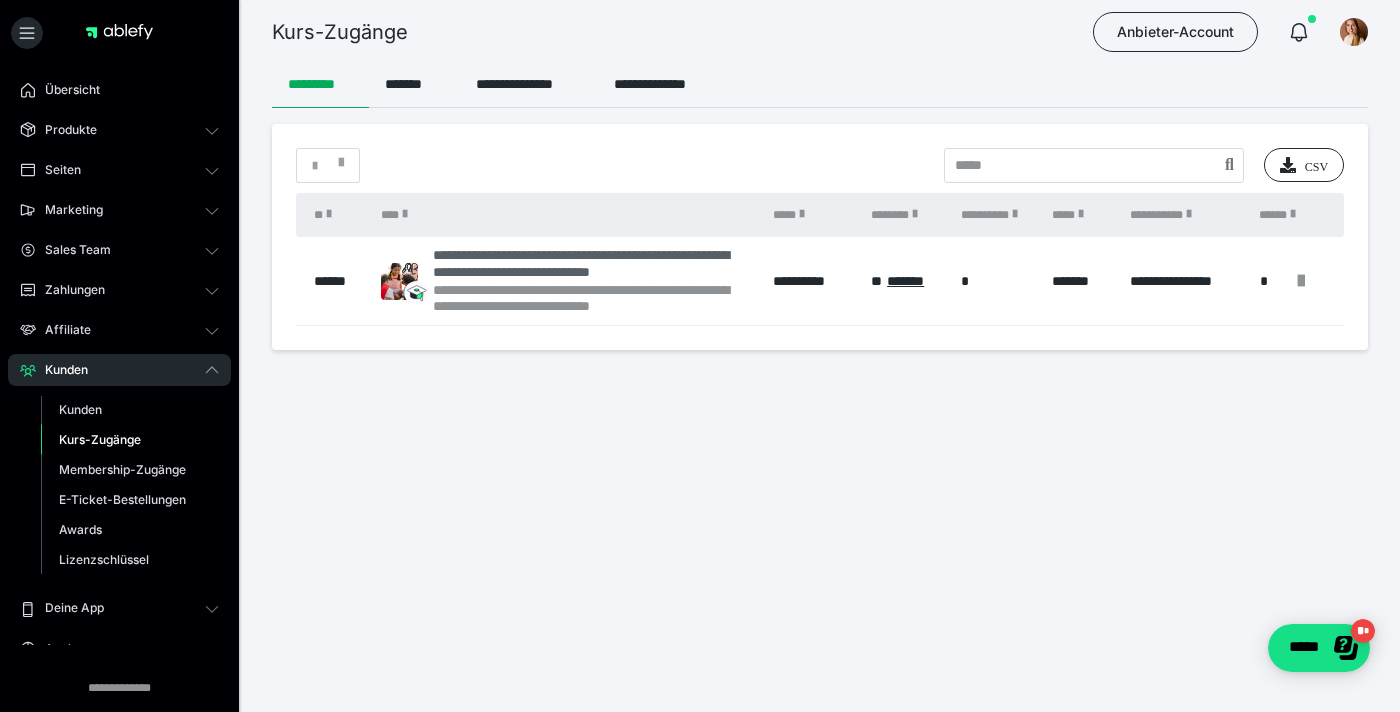 click on "**********" at bounding box center [593, 264] 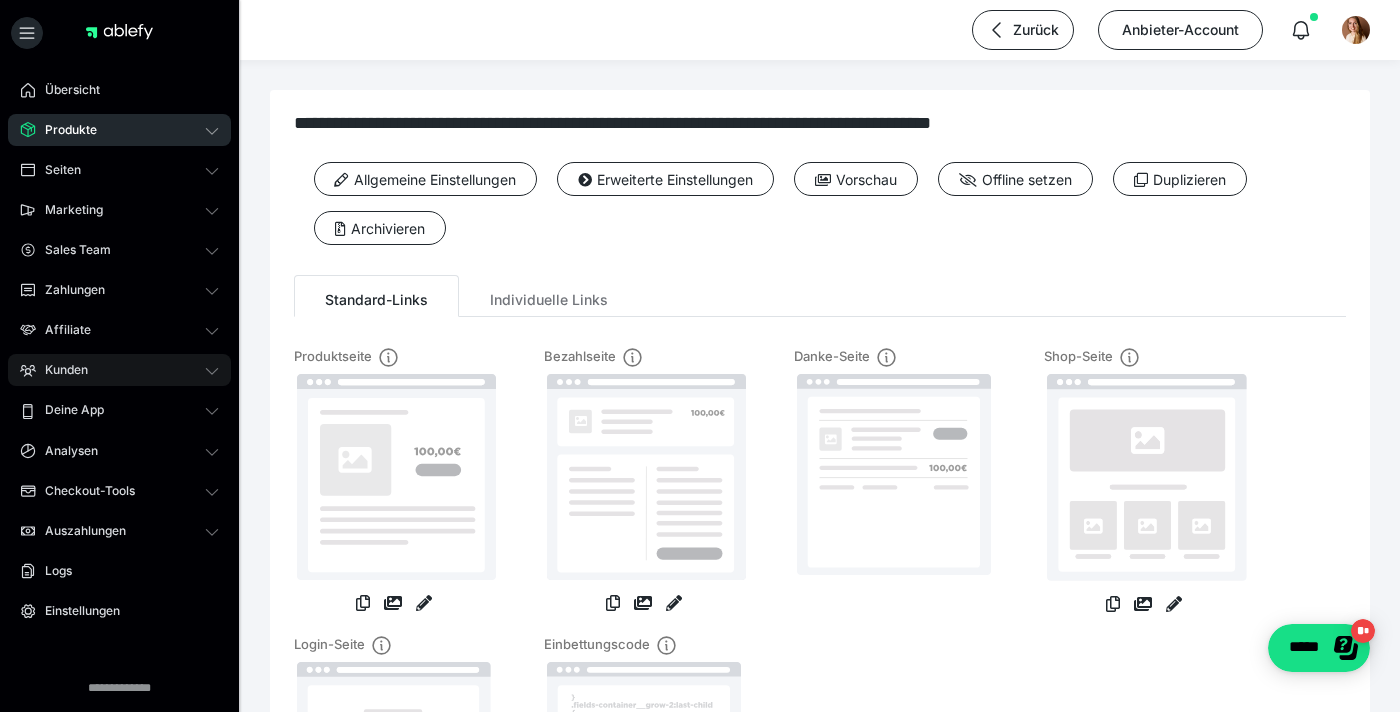 click on "Kunden" at bounding box center [119, 370] 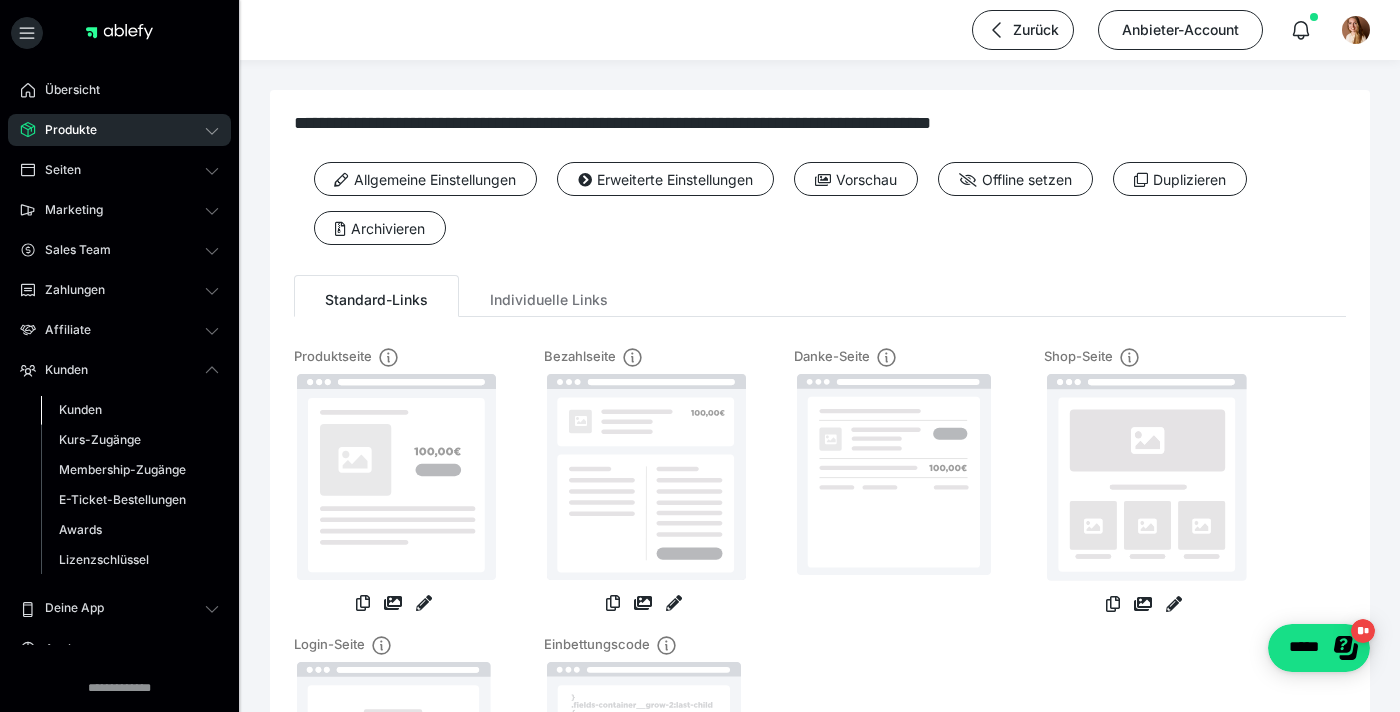 click on "Kunden" at bounding box center [130, 410] 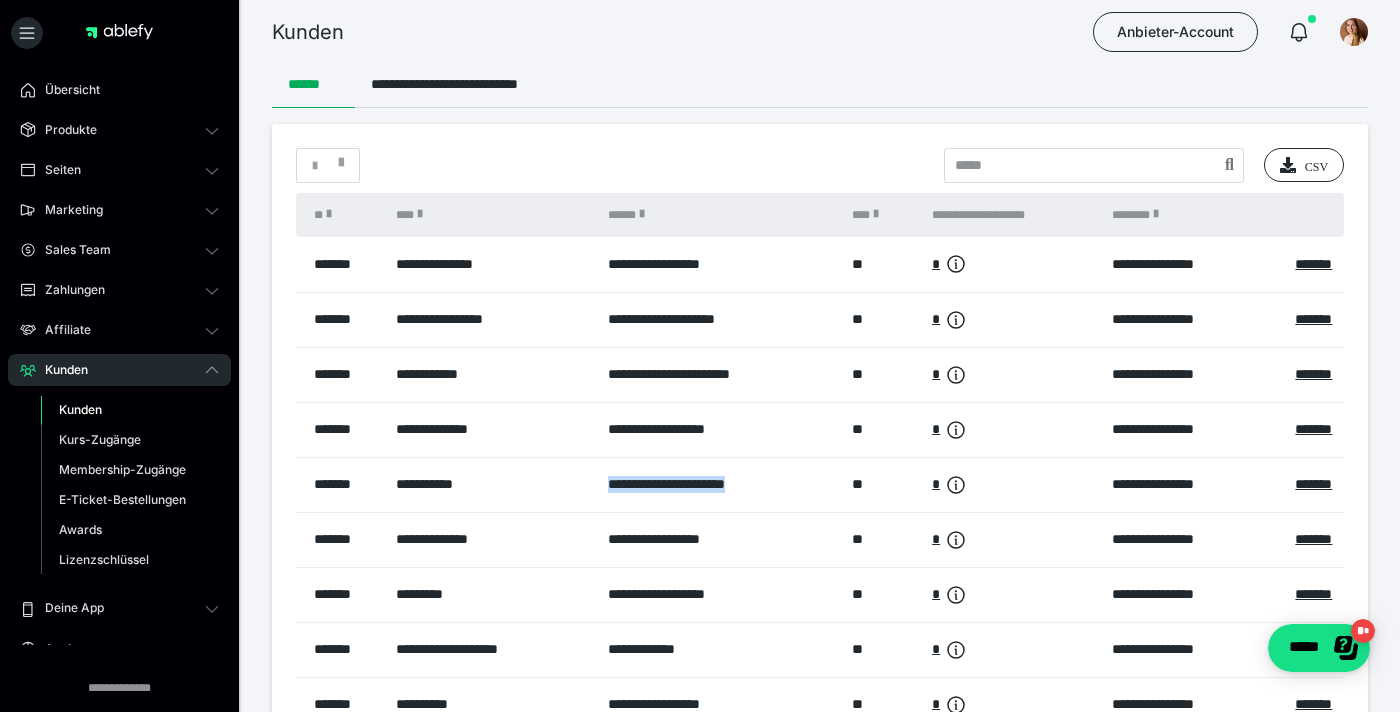 drag, startPoint x: 757, startPoint y: 484, endPoint x: 605, endPoint y: 489, distance: 152.08221 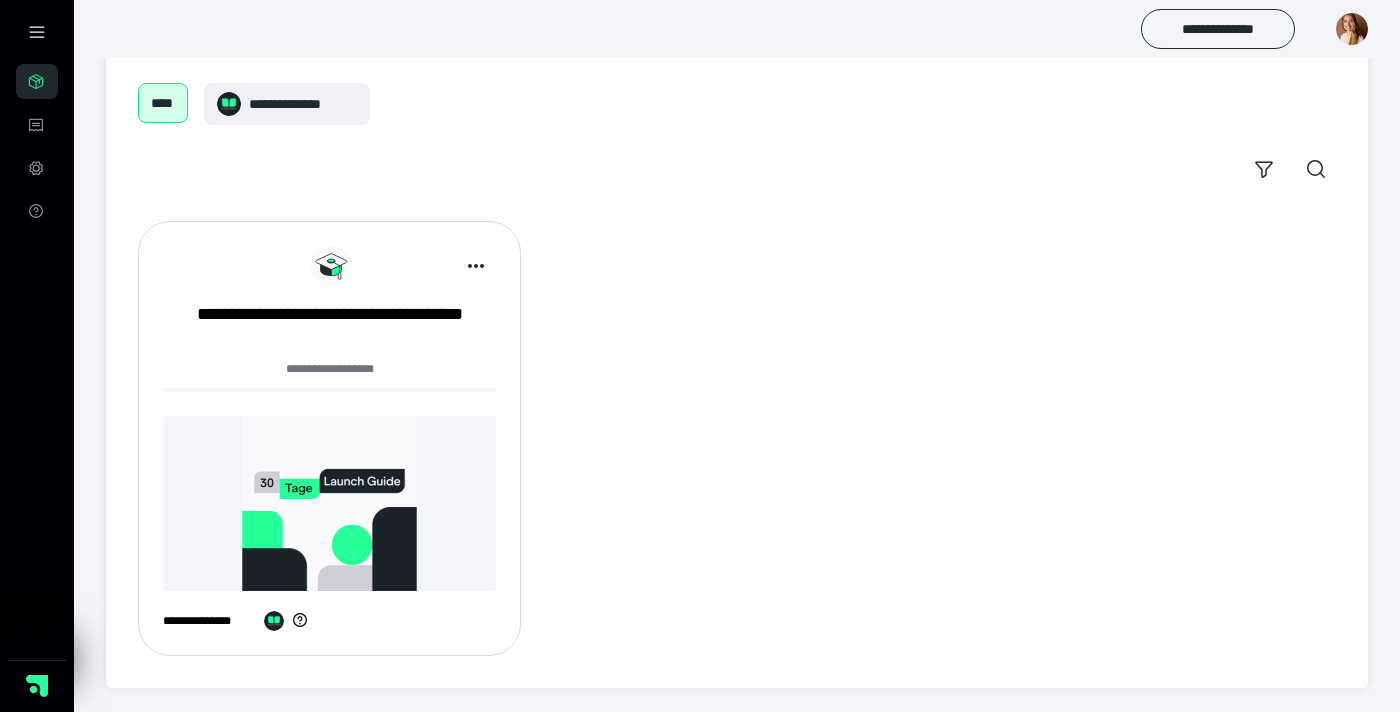 scroll, scrollTop: 0, scrollLeft: 0, axis: both 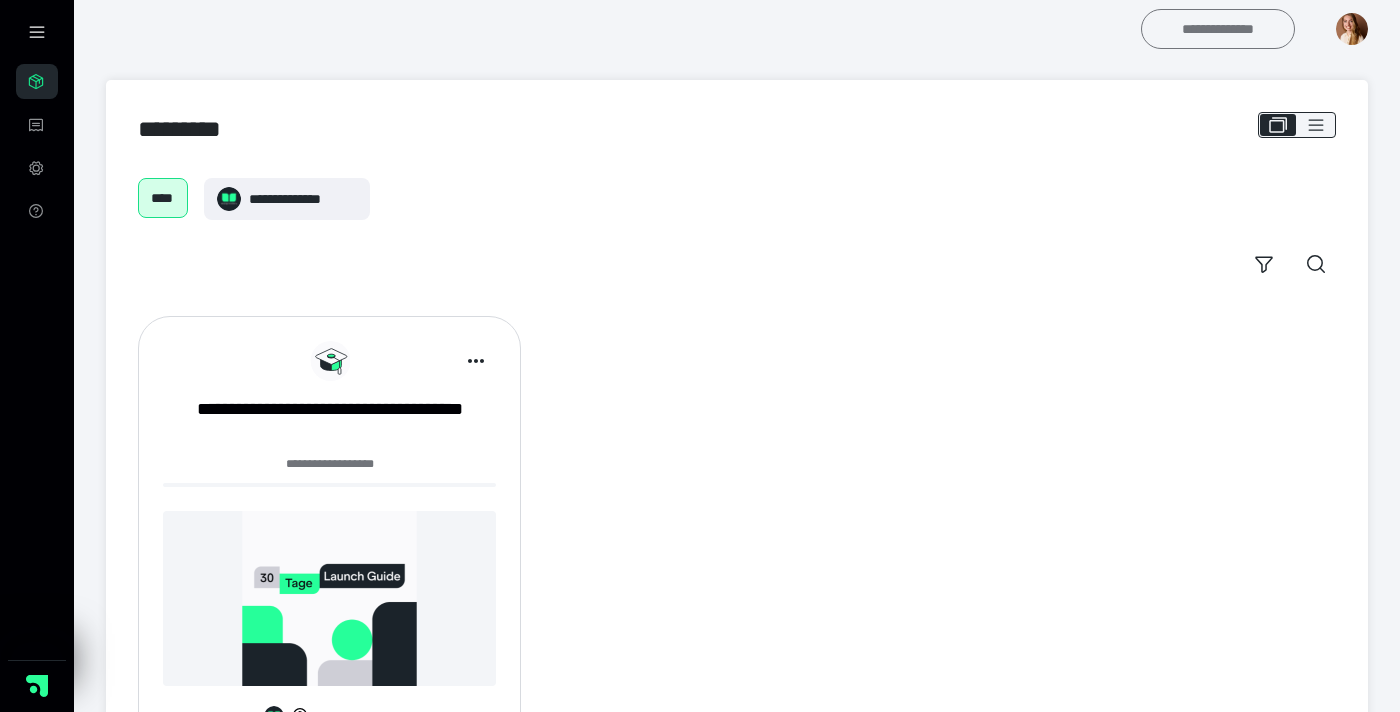 click on "**********" at bounding box center [1218, 29] 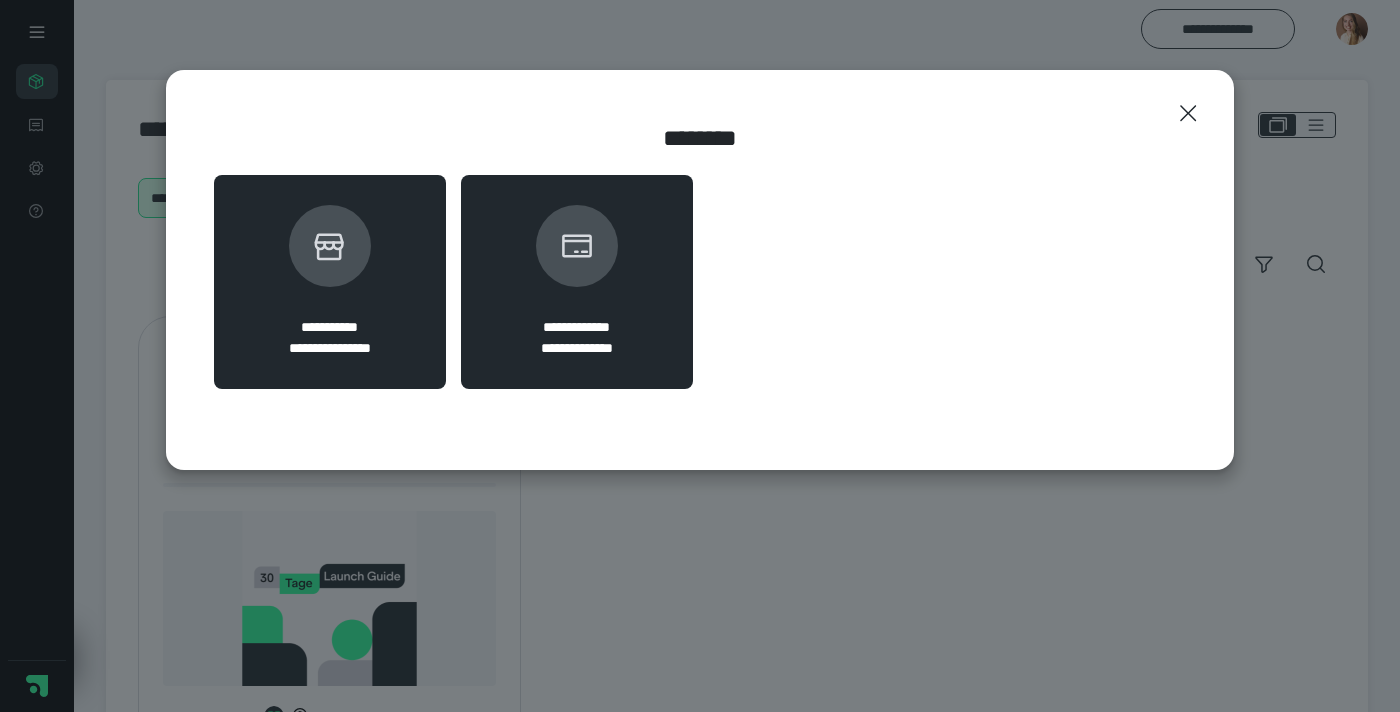 click at bounding box center [330, 246] 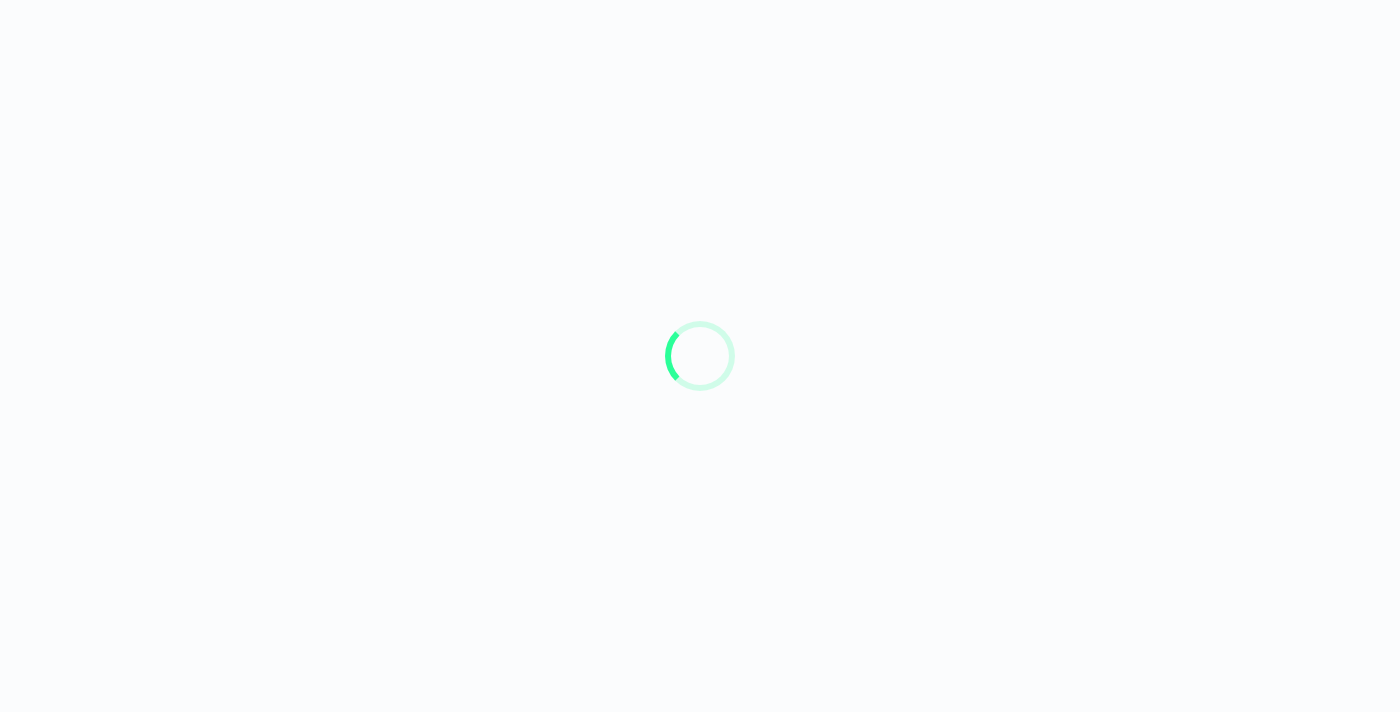 scroll, scrollTop: 0, scrollLeft: 0, axis: both 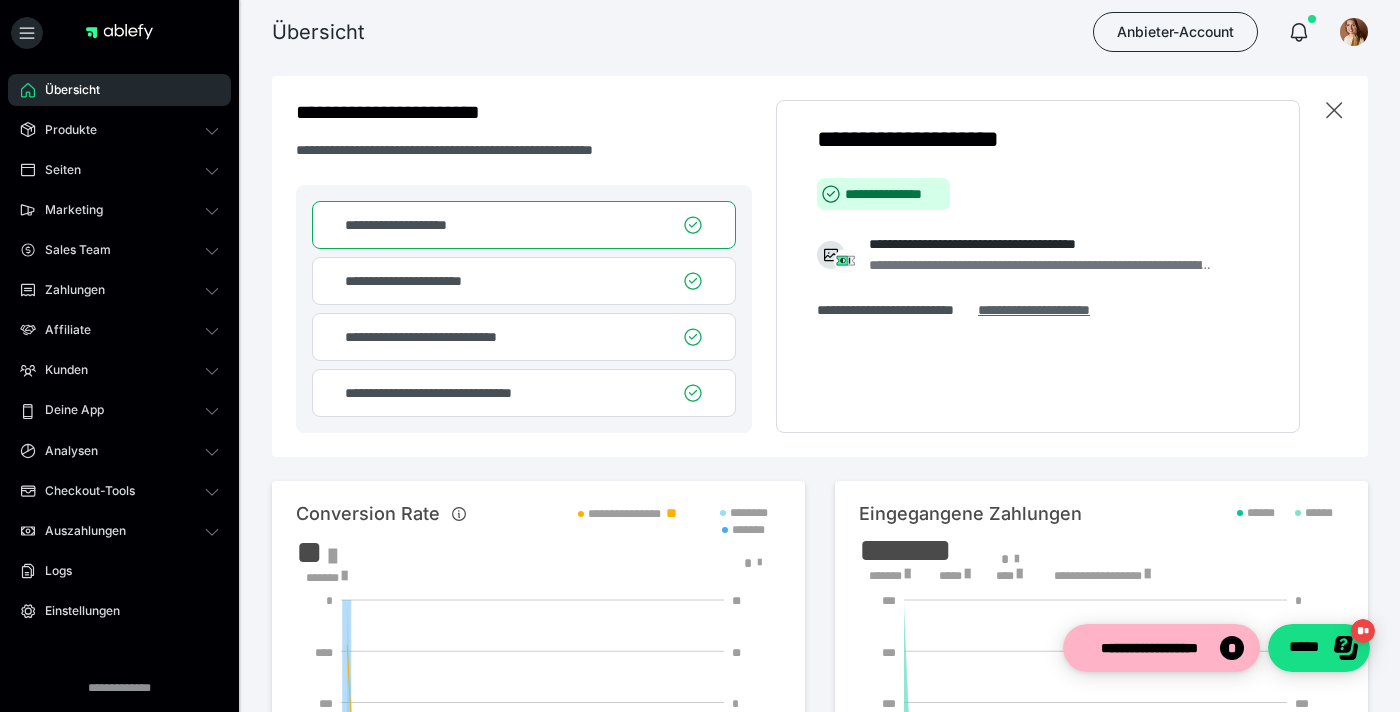 click on "**********" at bounding box center (1054, 310) 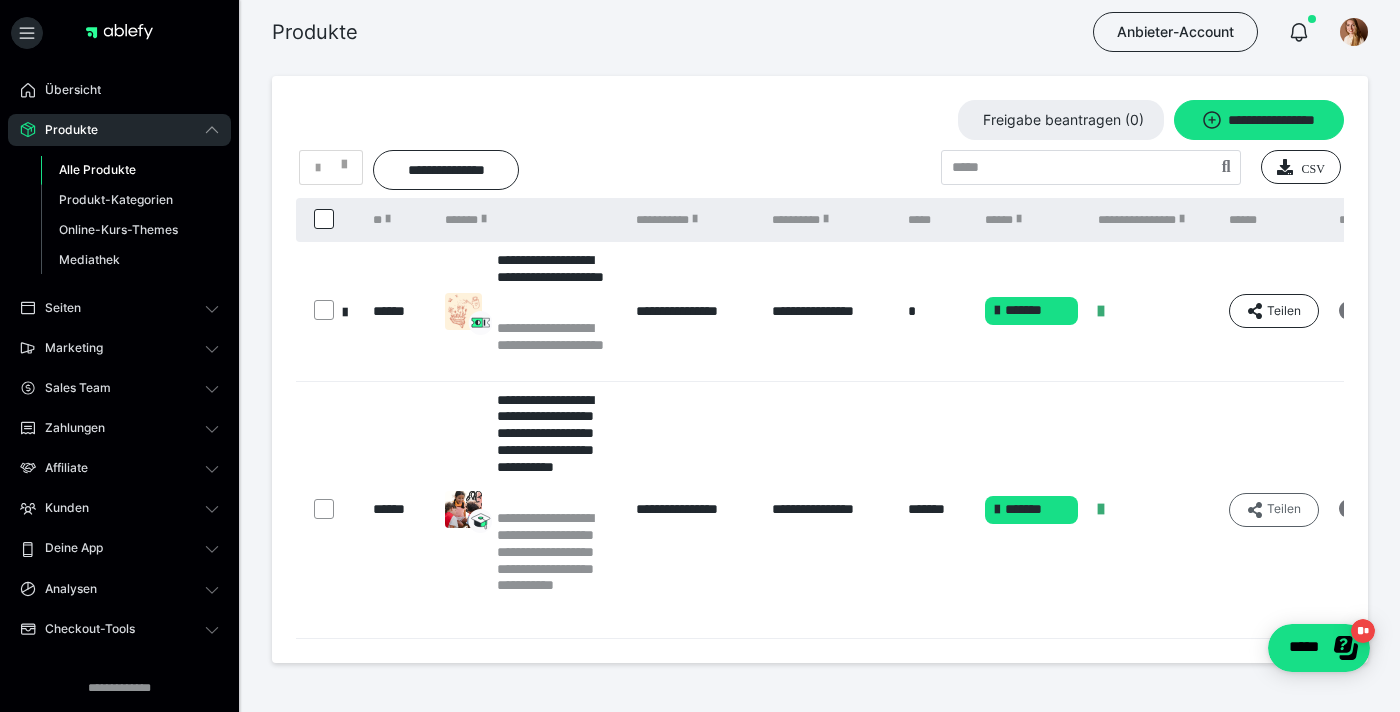 scroll, scrollTop: 0, scrollLeft: 110, axis: horizontal 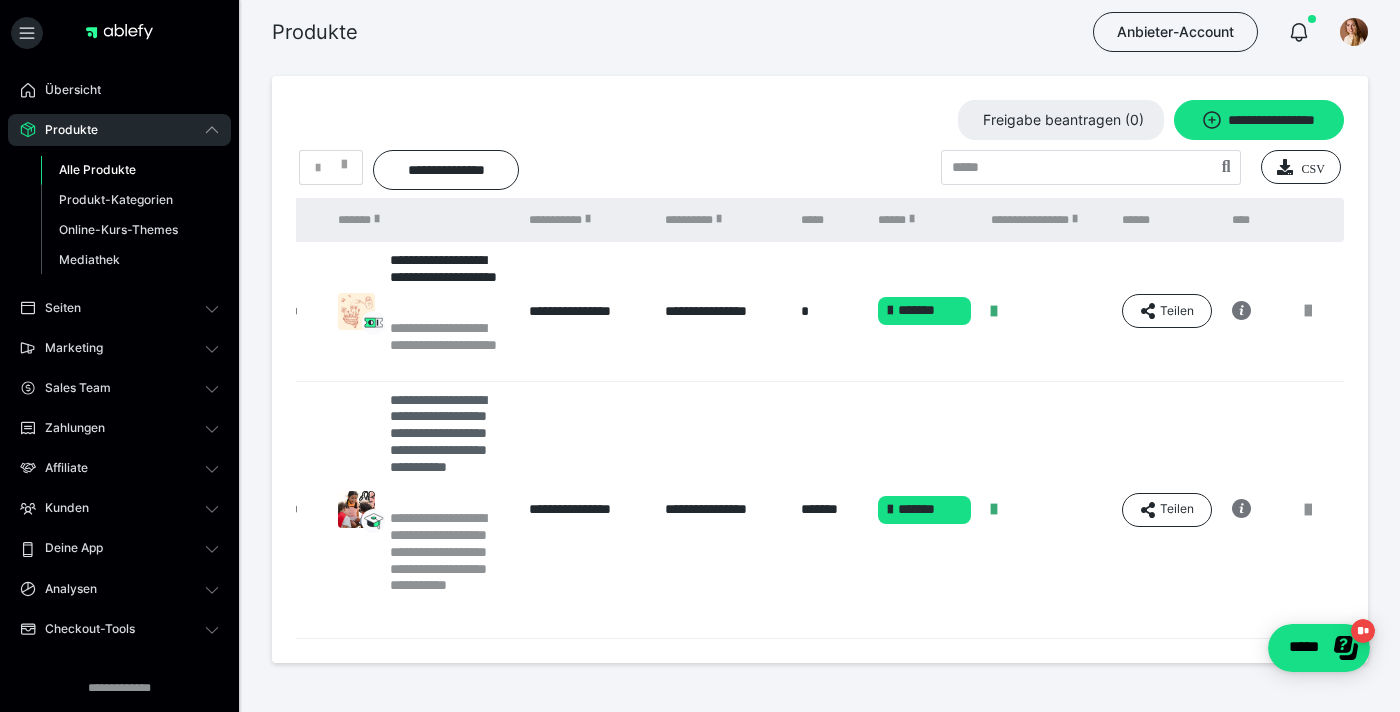 click on "**********" at bounding box center (450, 451) 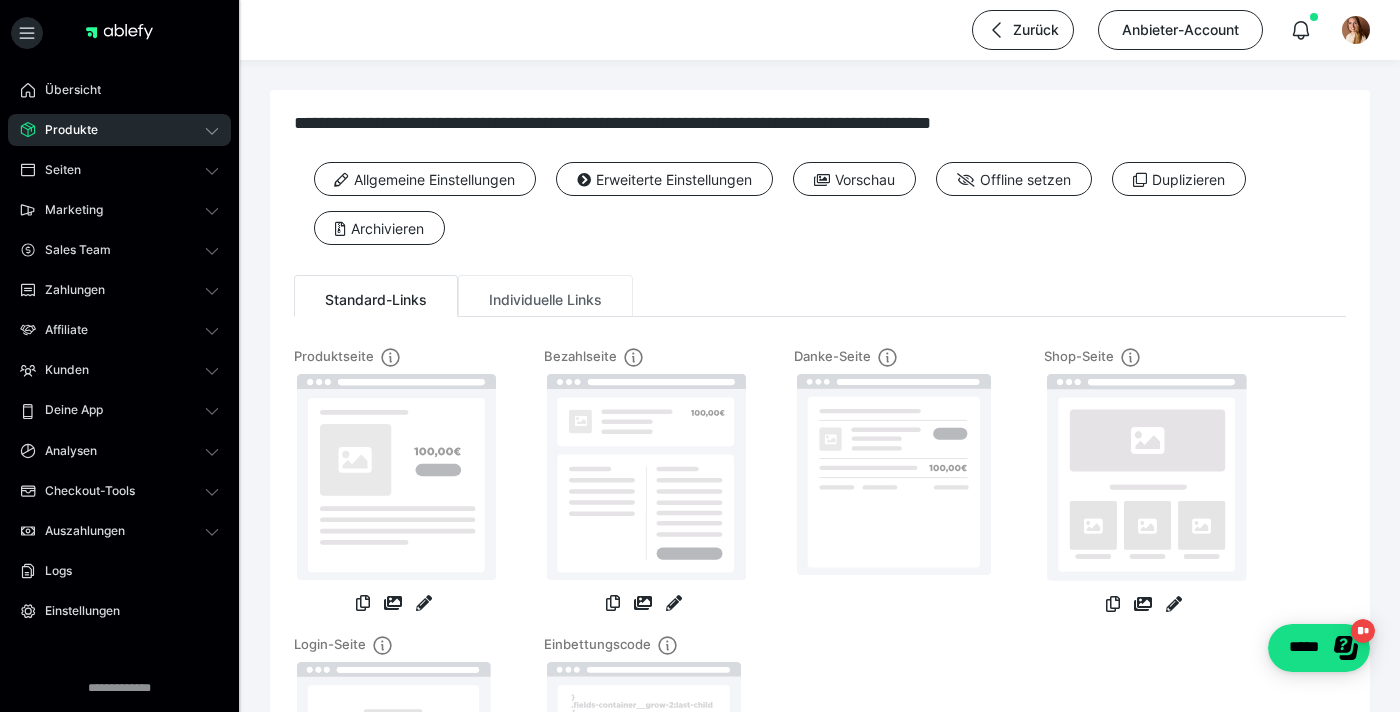 click on "Individuelle Links" at bounding box center [545, 296] 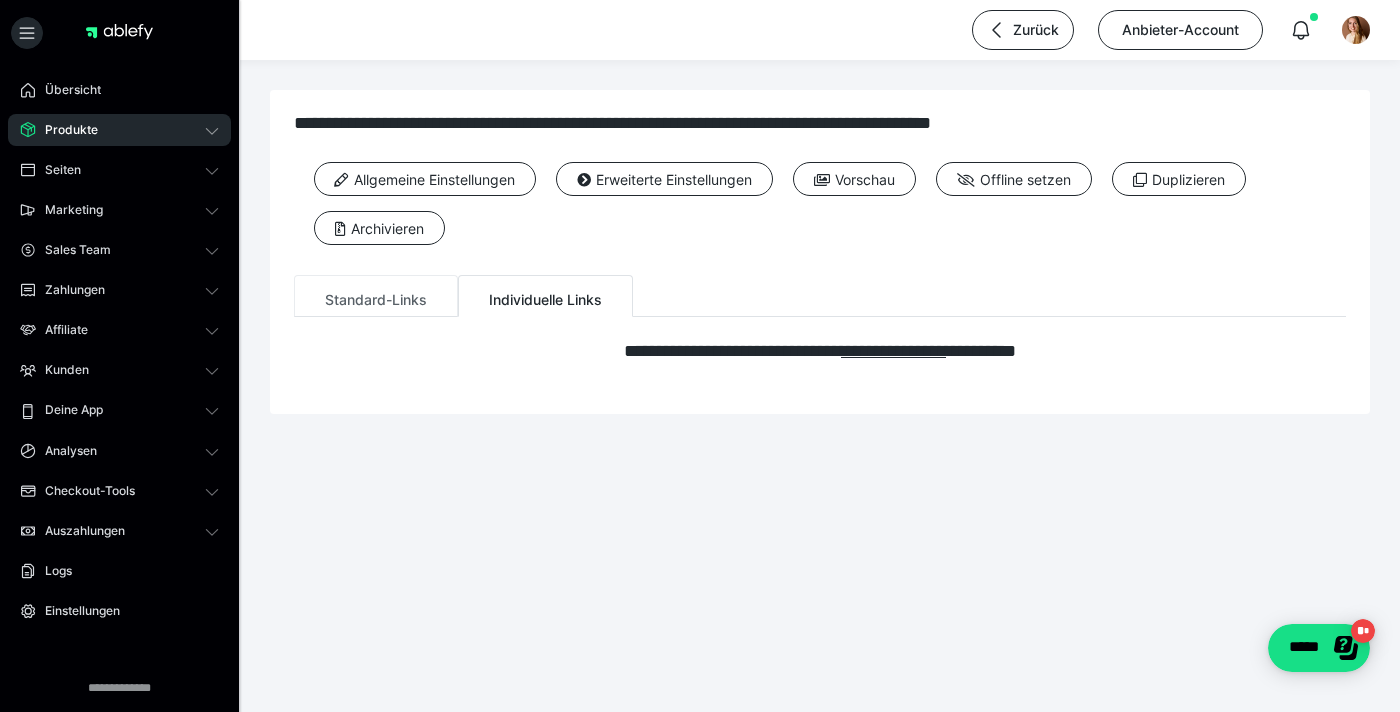 click on "Standard-Links" at bounding box center [376, 296] 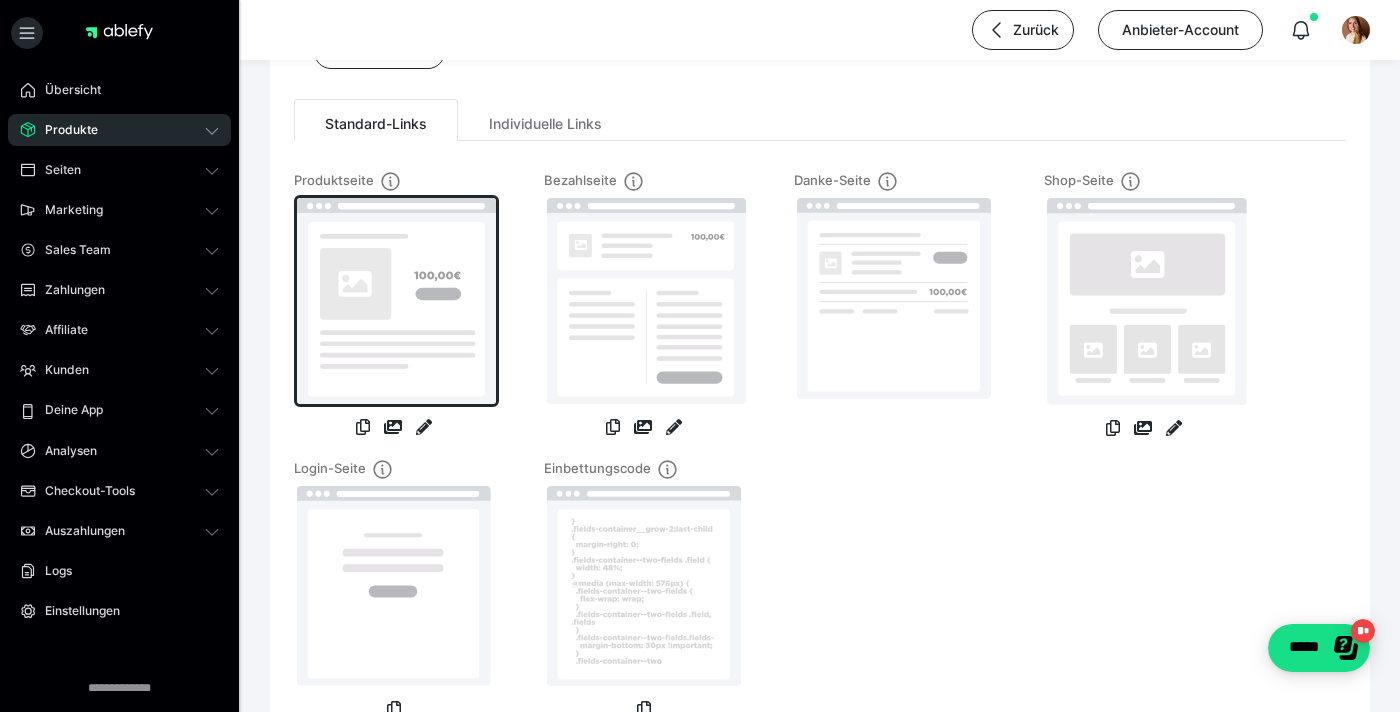 scroll, scrollTop: 249, scrollLeft: 0, axis: vertical 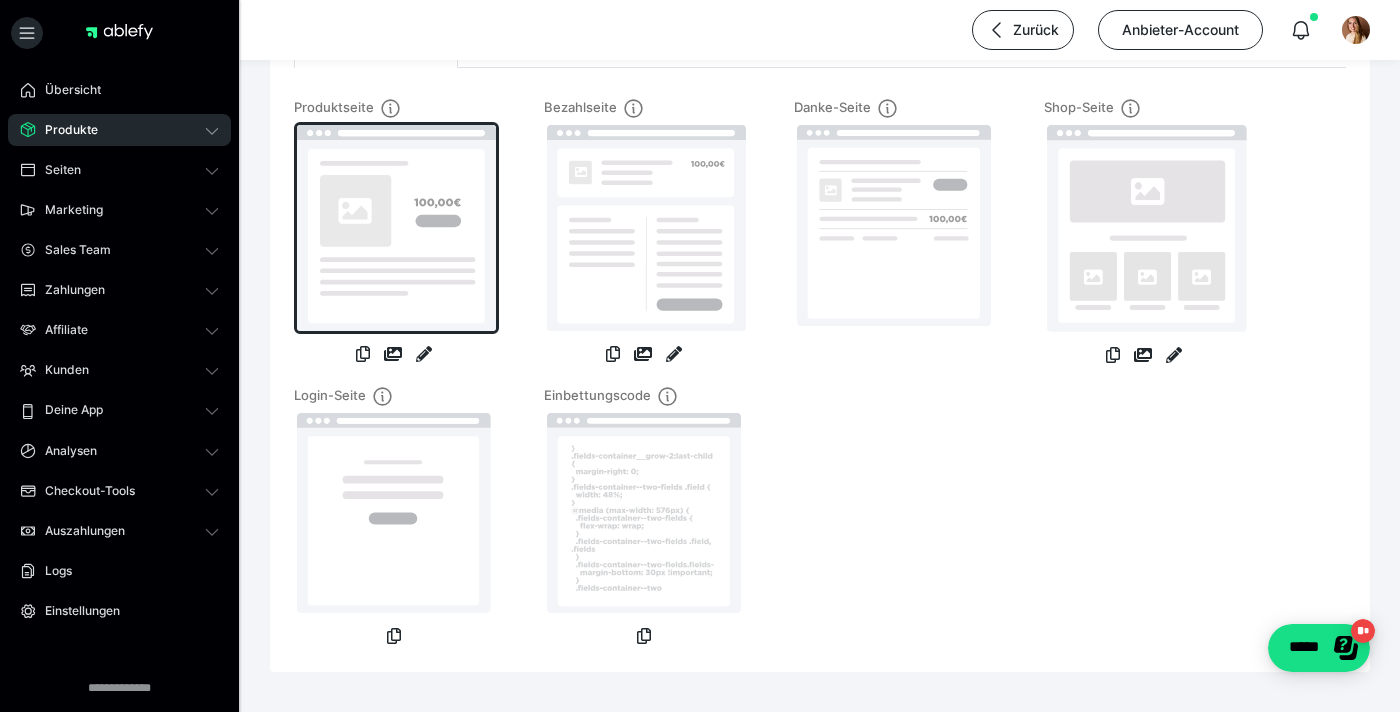 click at bounding box center [396, 228] 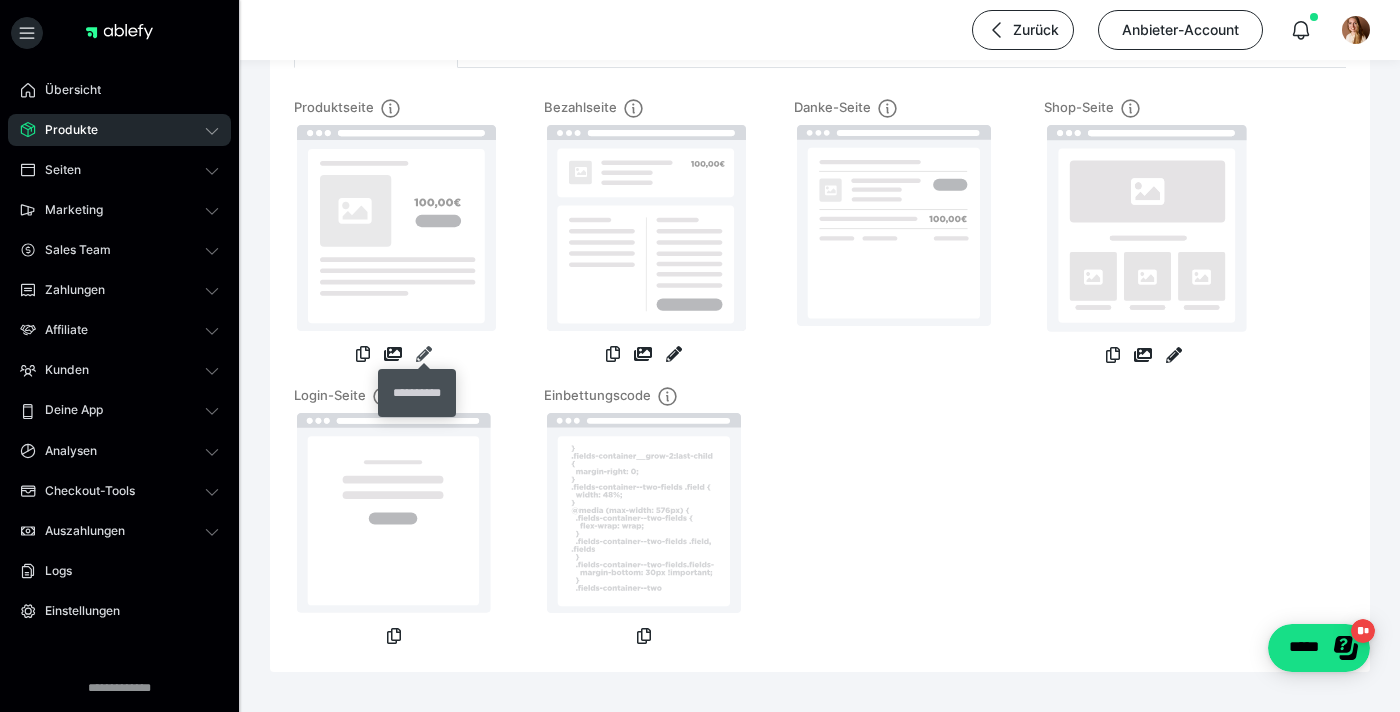 click at bounding box center [424, 354] 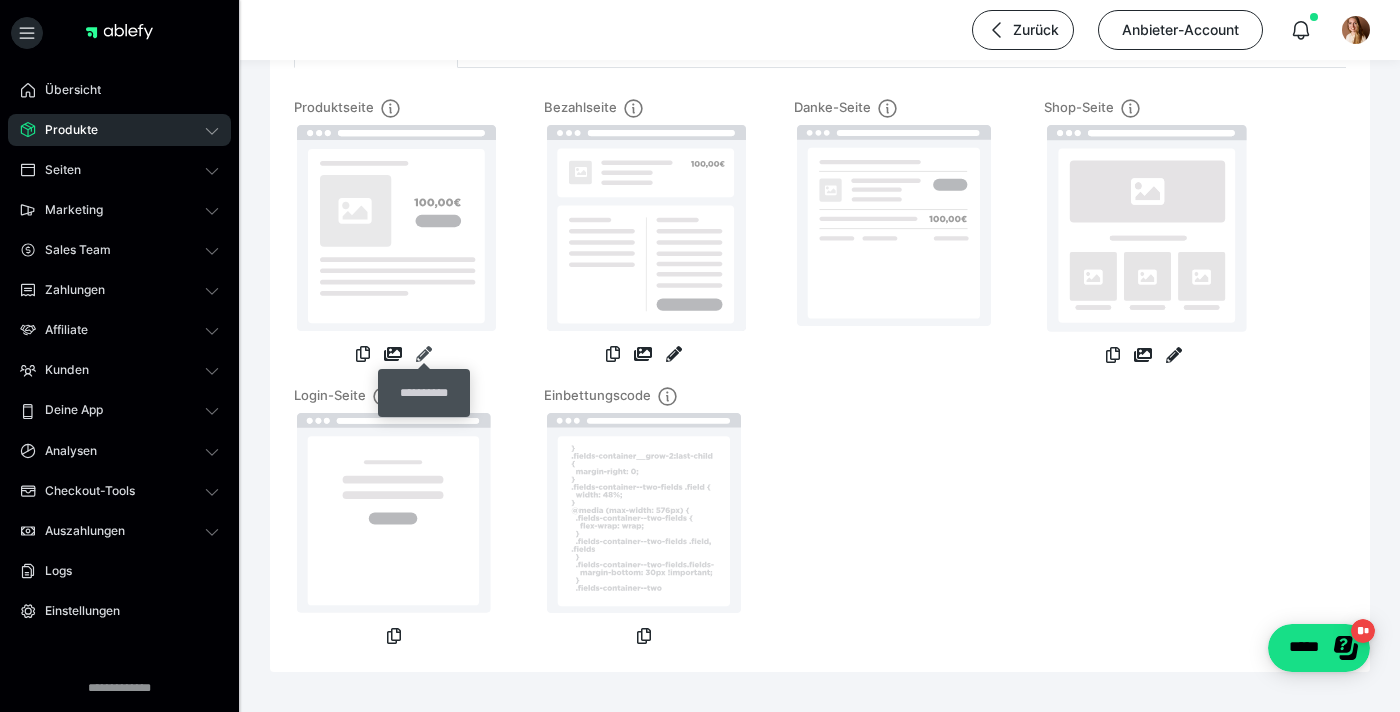 scroll, scrollTop: 0, scrollLeft: 0, axis: both 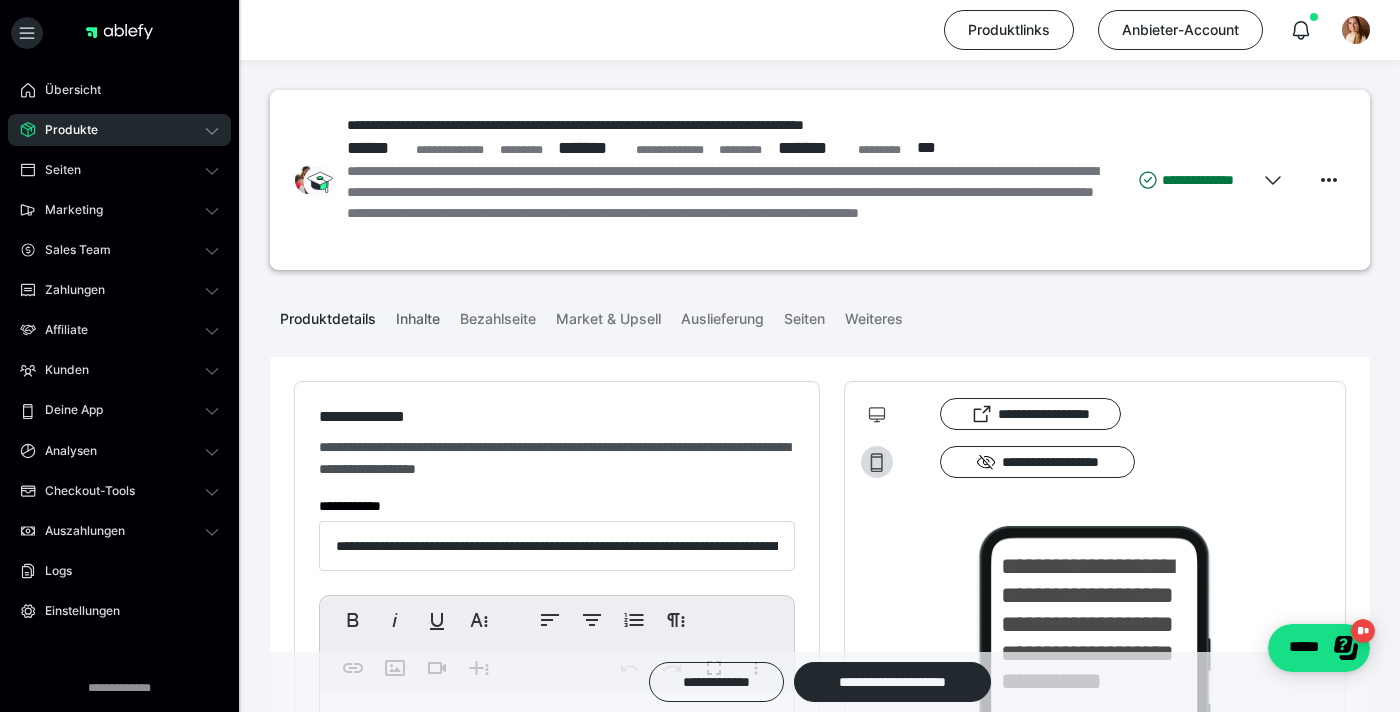 click on "Inhalte" at bounding box center (418, 315) 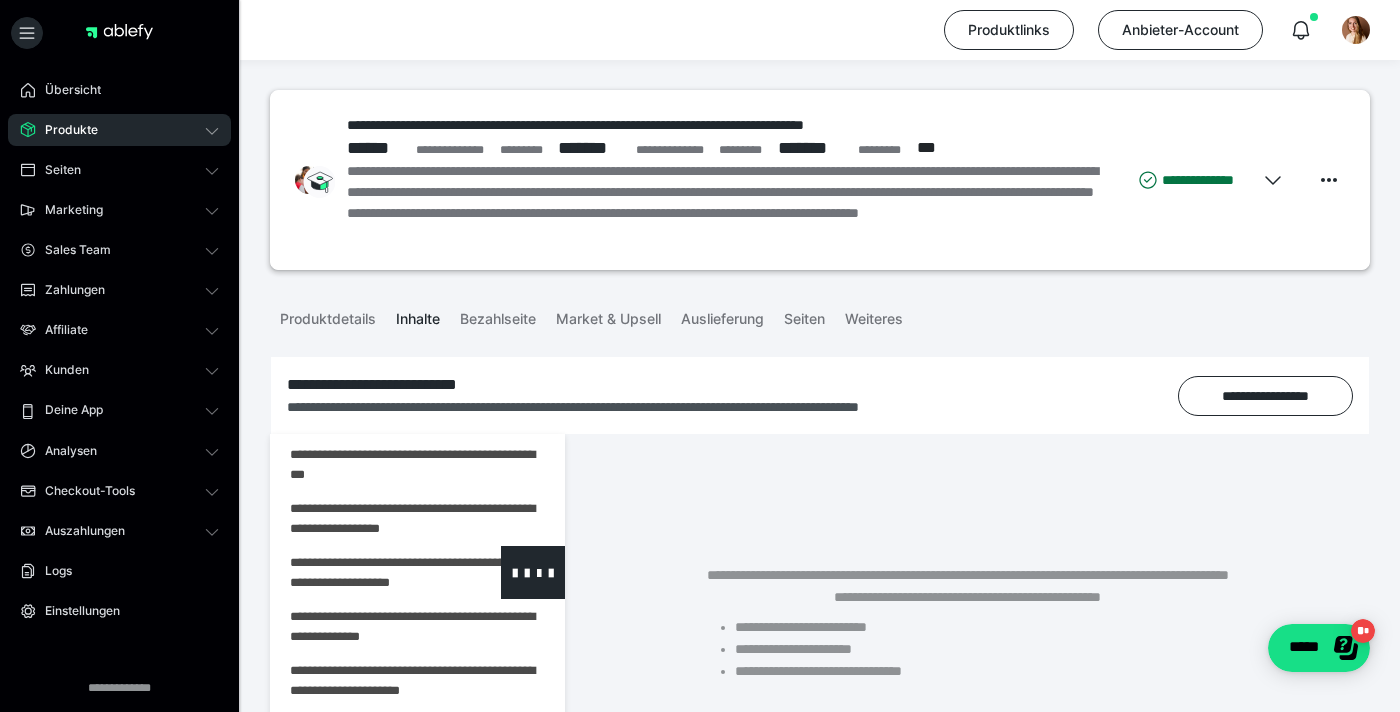scroll, scrollTop: 0, scrollLeft: 0, axis: both 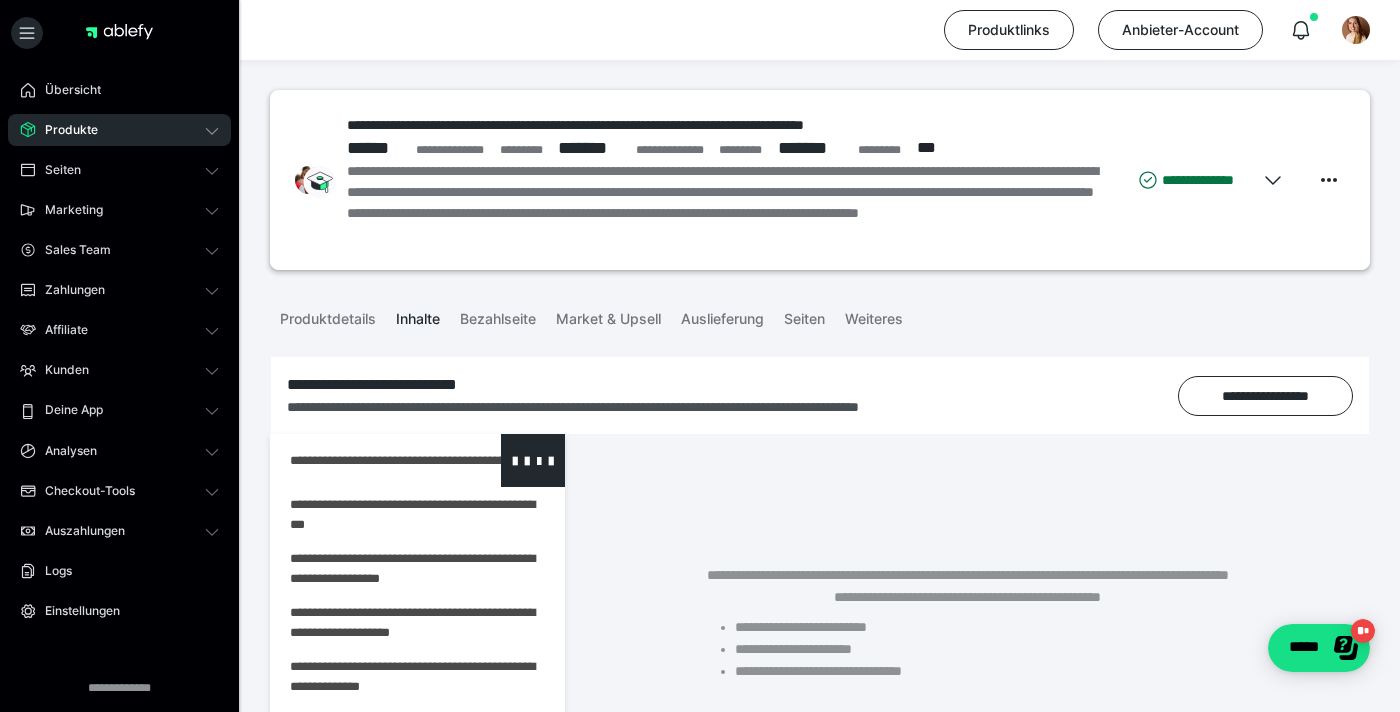 click at bounding box center (365, 460) 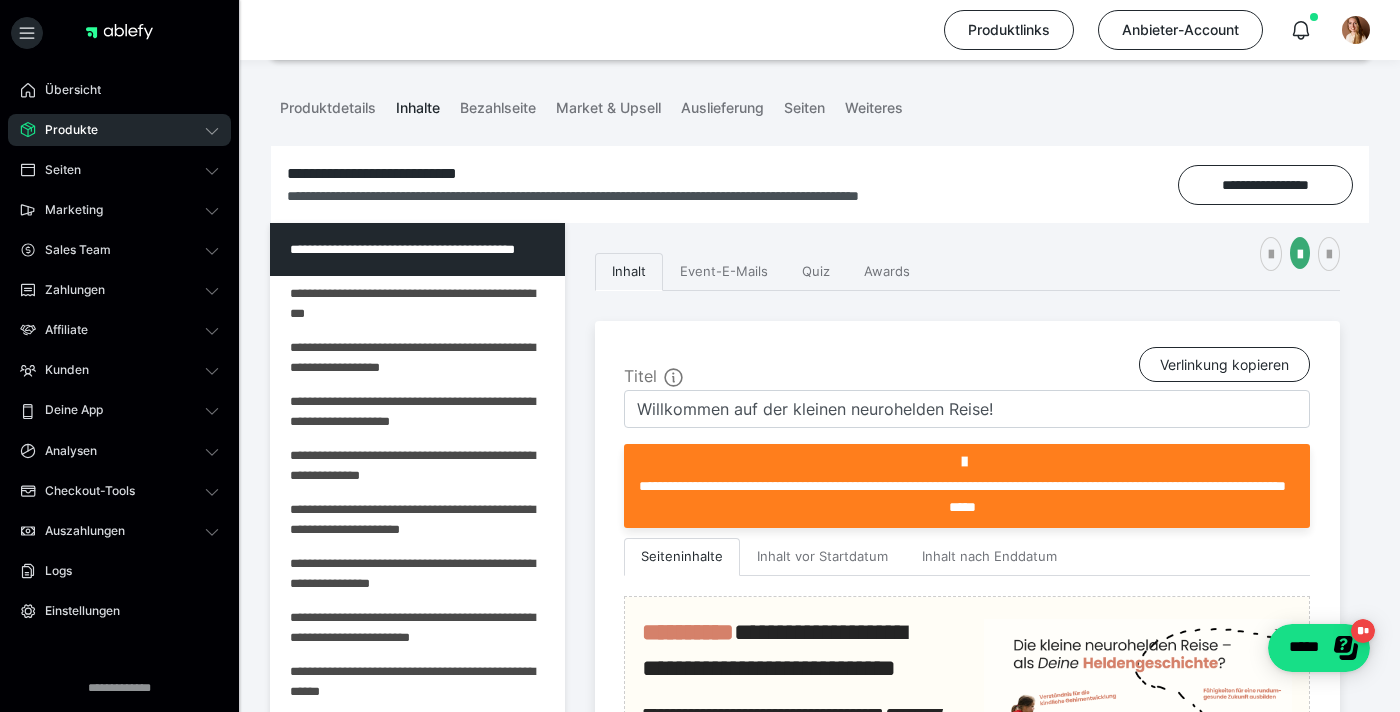 scroll, scrollTop: 212, scrollLeft: 0, axis: vertical 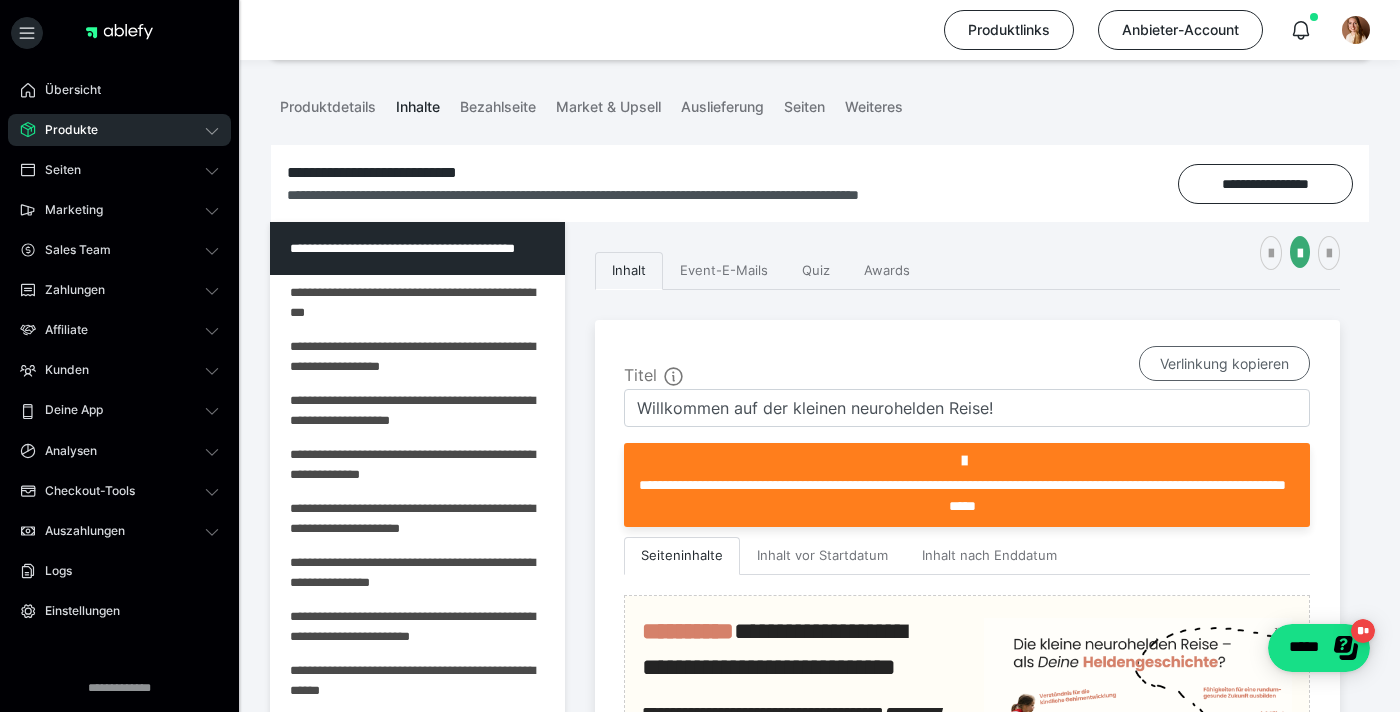 click on "Verlinkung kopieren" at bounding box center [1224, 364] 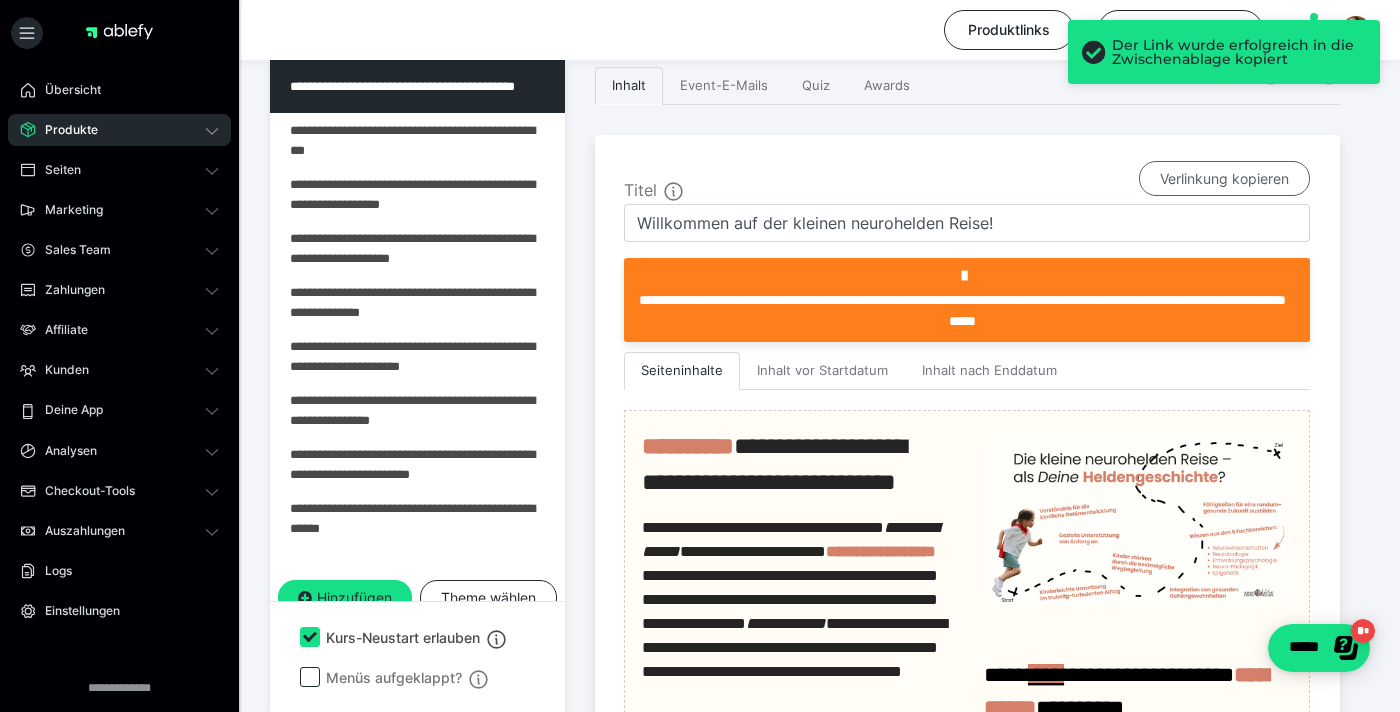 scroll, scrollTop: 399, scrollLeft: 0, axis: vertical 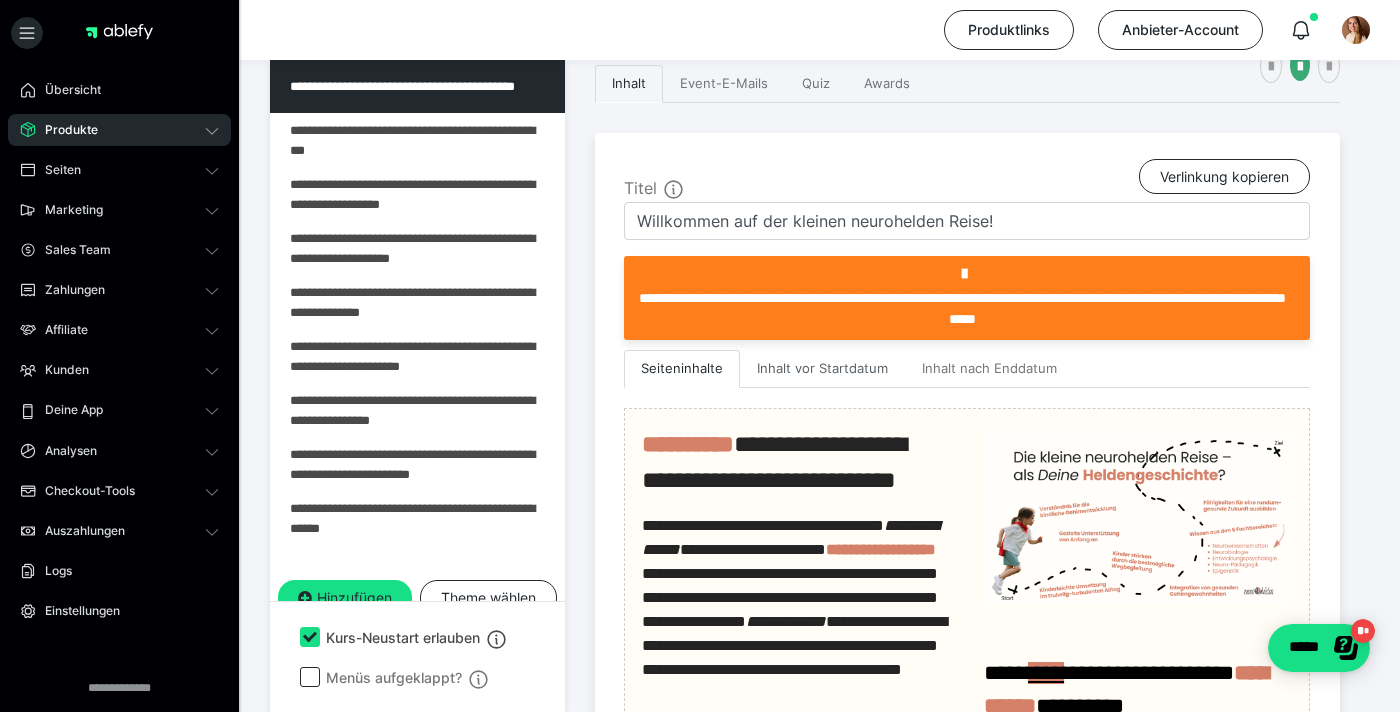 click on "Inhalt vor Startdatum" at bounding box center (822, 369) 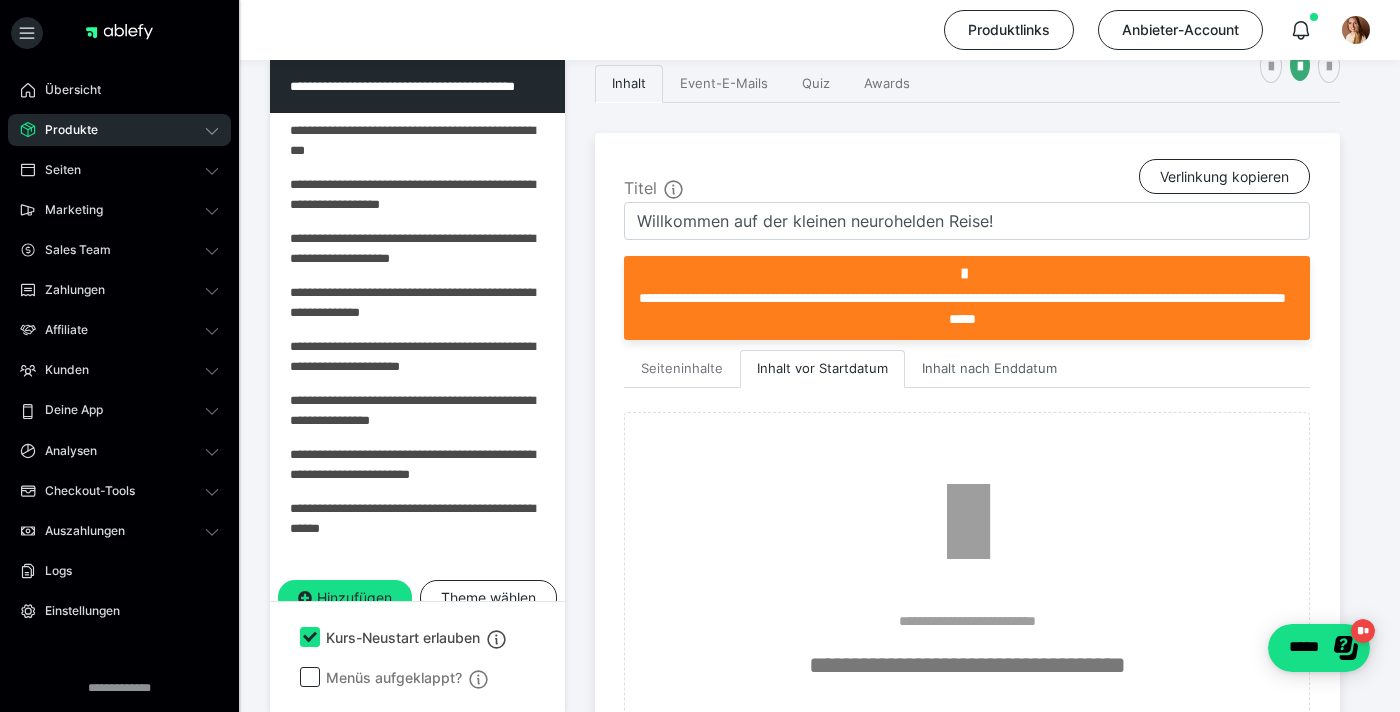 click on "Inhalt nach Enddatum" at bounding box center [989, 369] 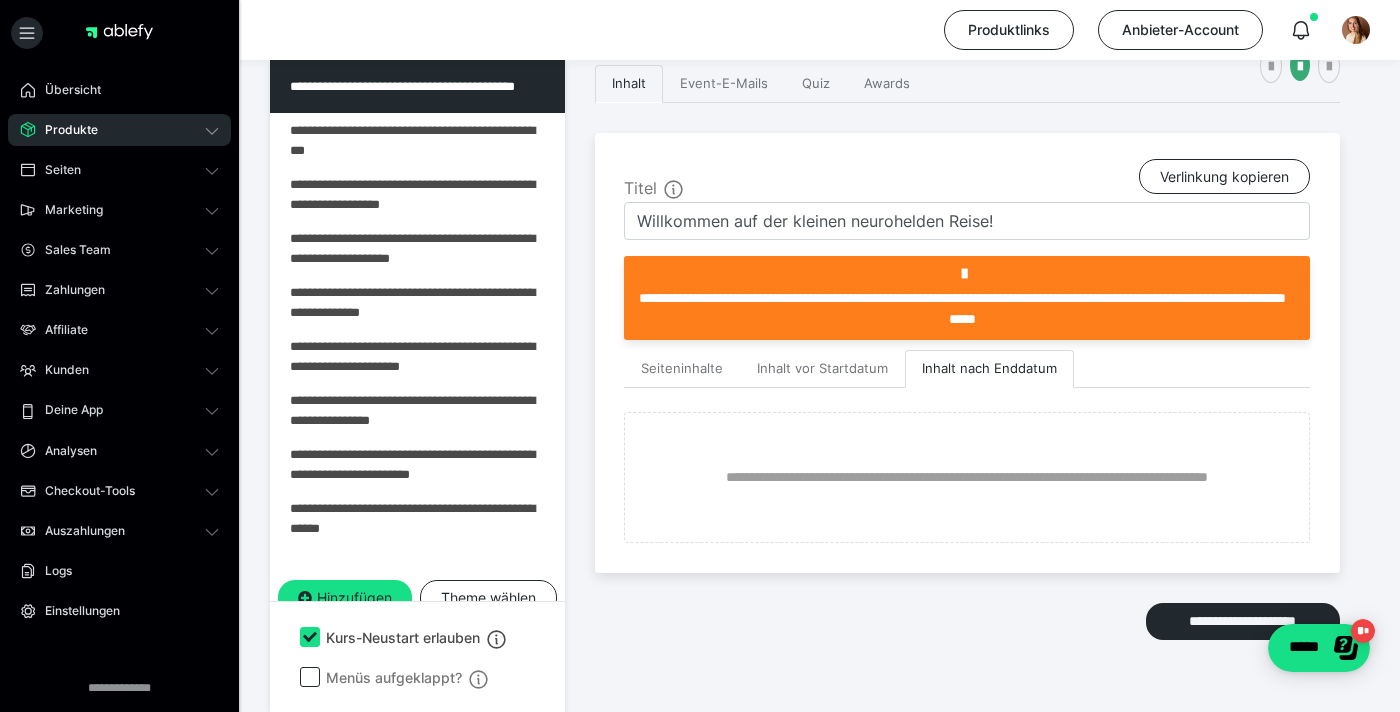 scroll, scrollTop: 434, scrollLeft: 0, axis: vertical 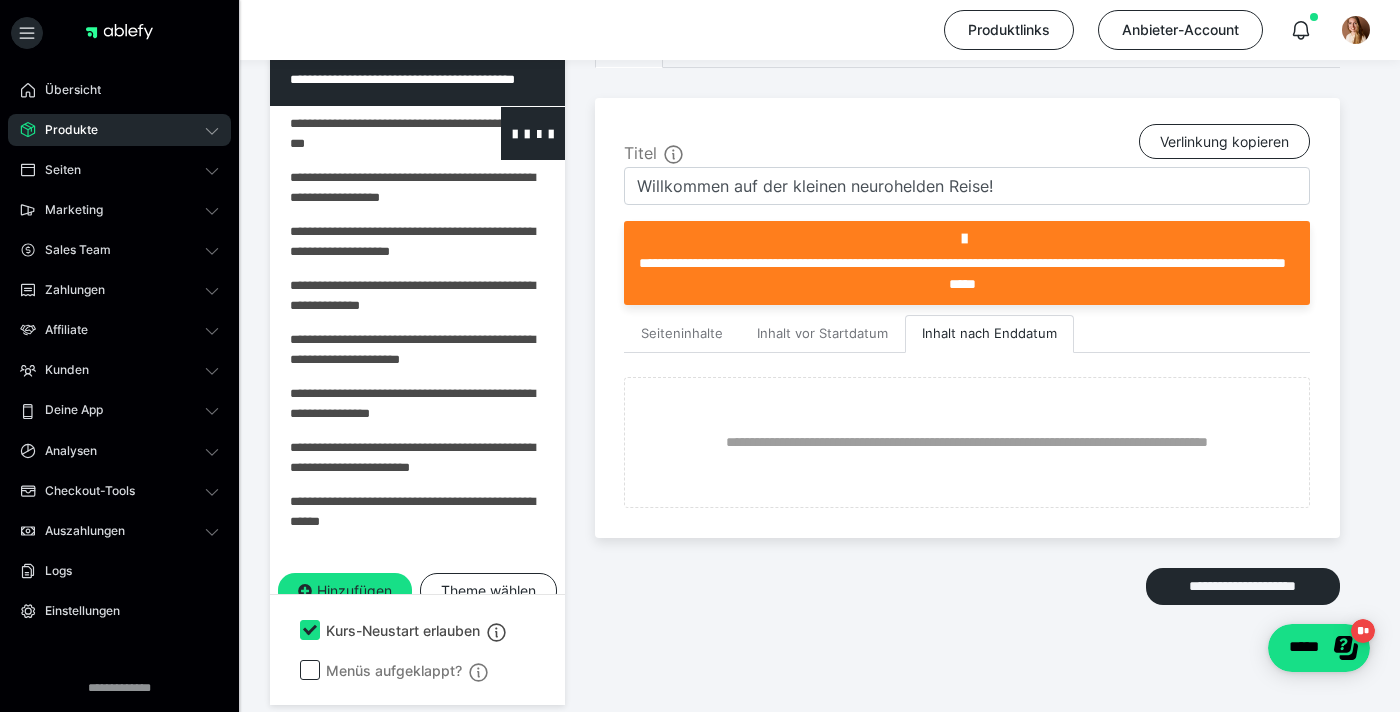 click at bounding box center [365, 133] 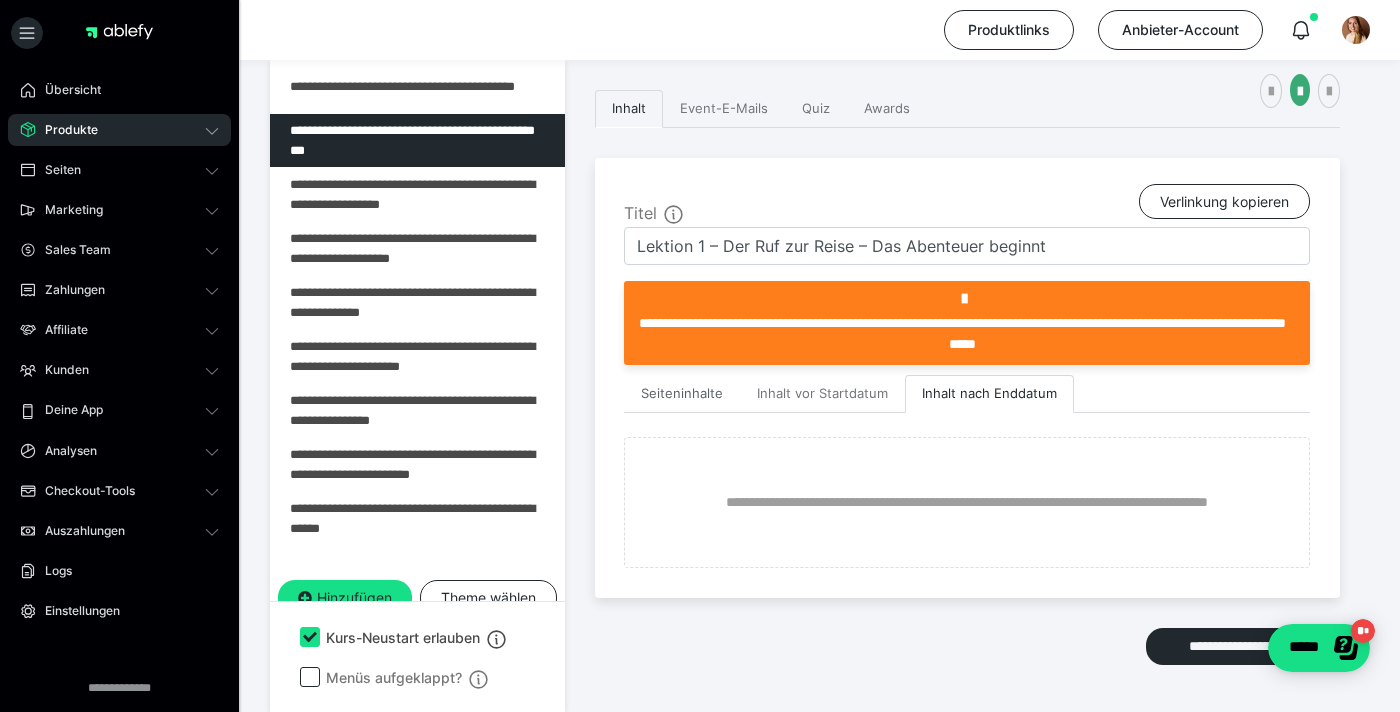 click on "Seiteninhalte" at bounding box center (682, 394) 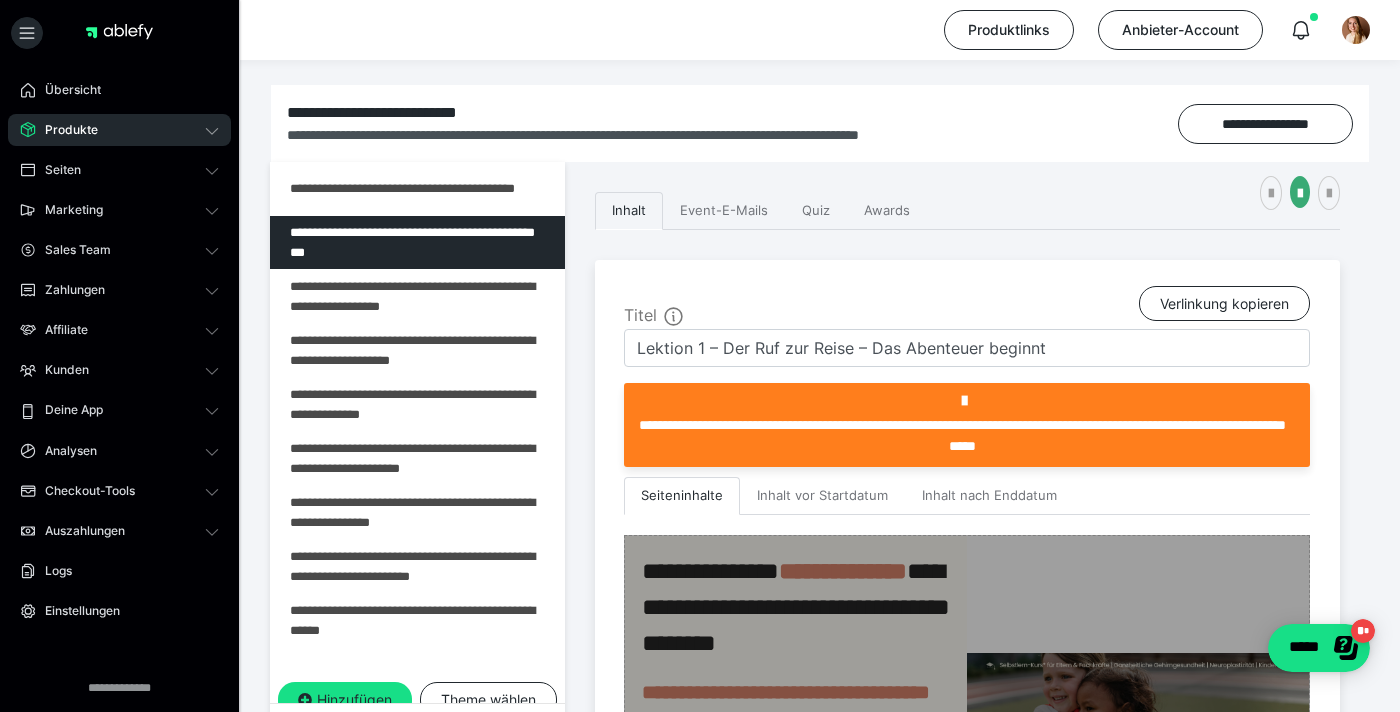 scroll, scrollTop: 280, scrollLeft: 0, axis: vertical 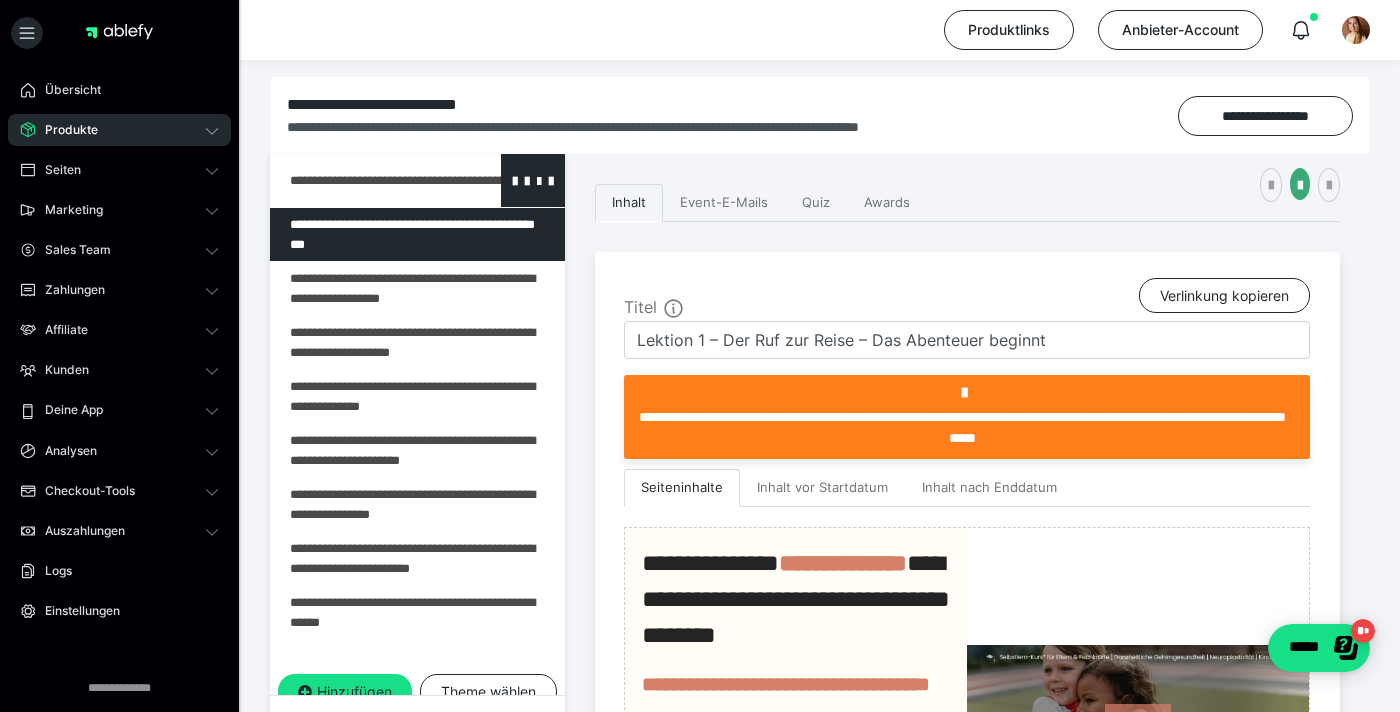 click at bounding box center [365, 180] 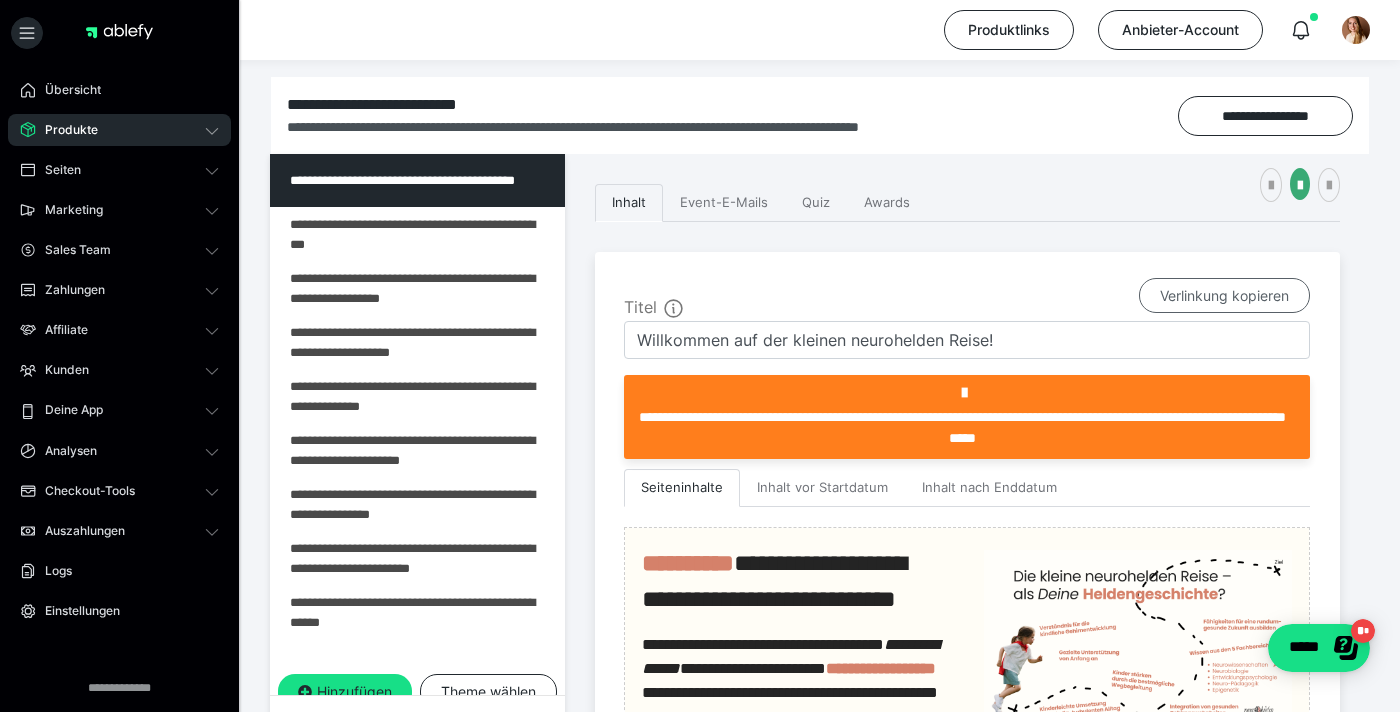 click on "Verlinkung kopieren" at bounding box center (1224, 296) 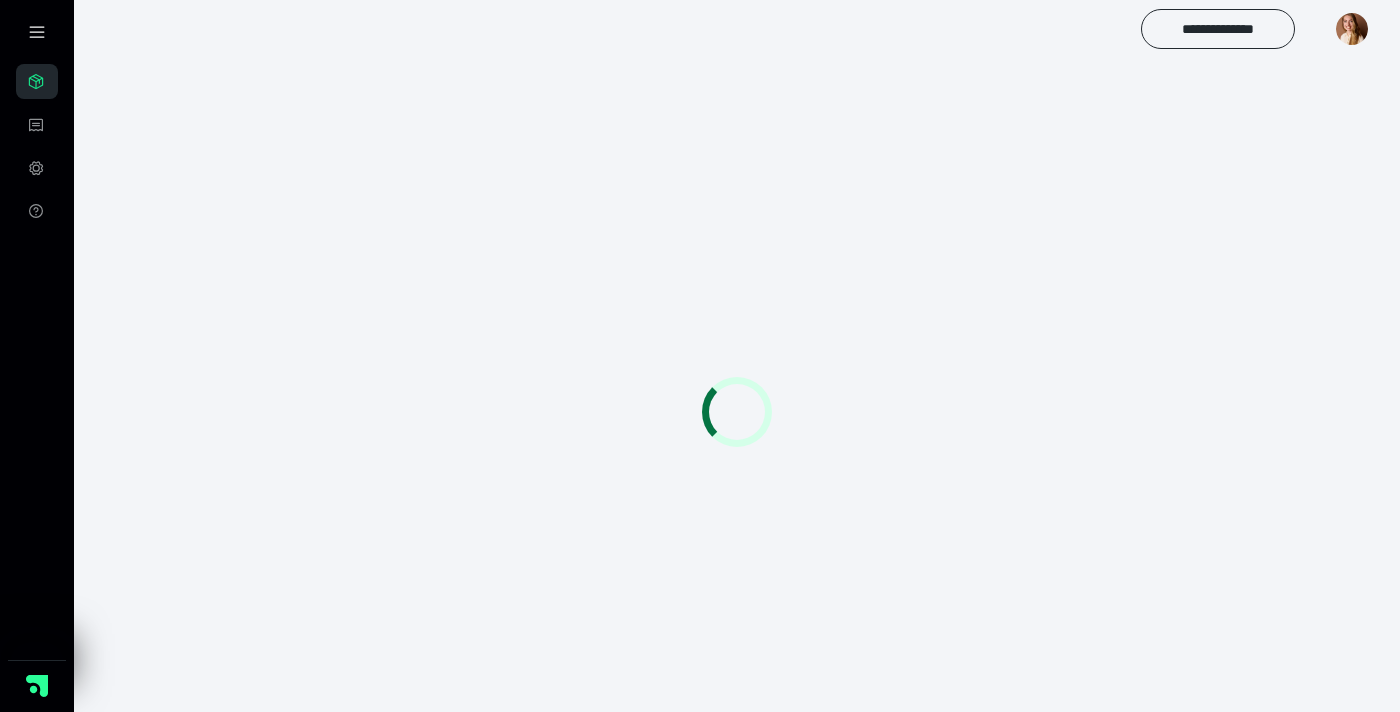 scroll, scrollTop: 0, scrollLeft: 0, axis: both 